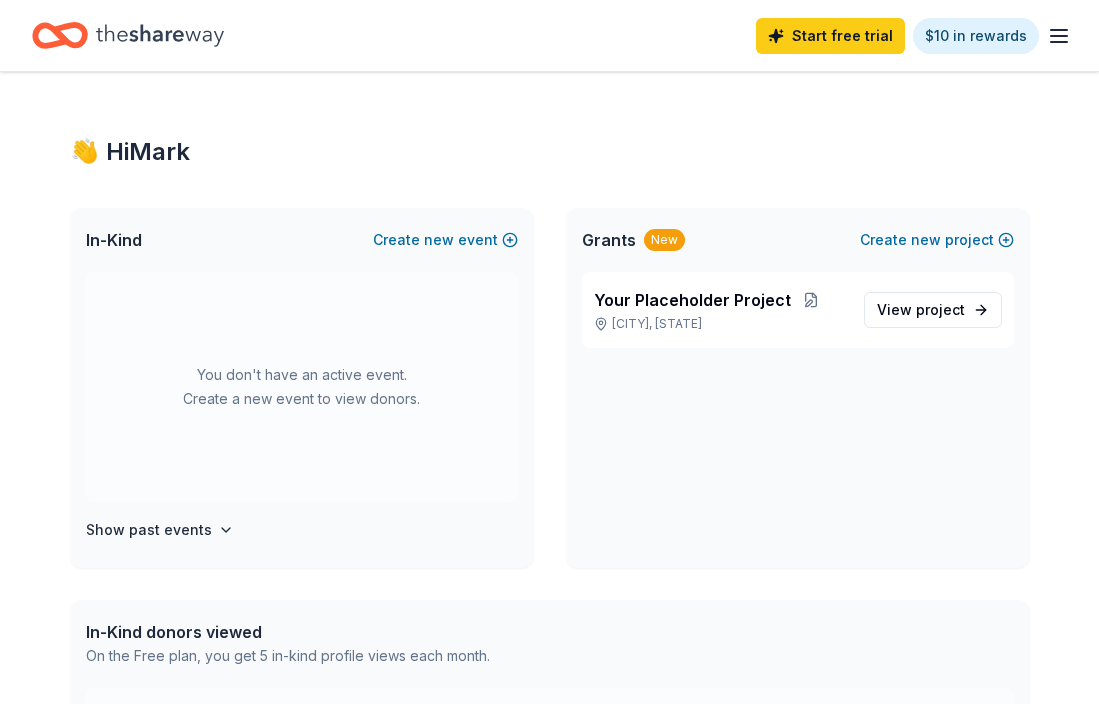 scroll, scrollTop: 0, scrollLeft: 0, axis: both 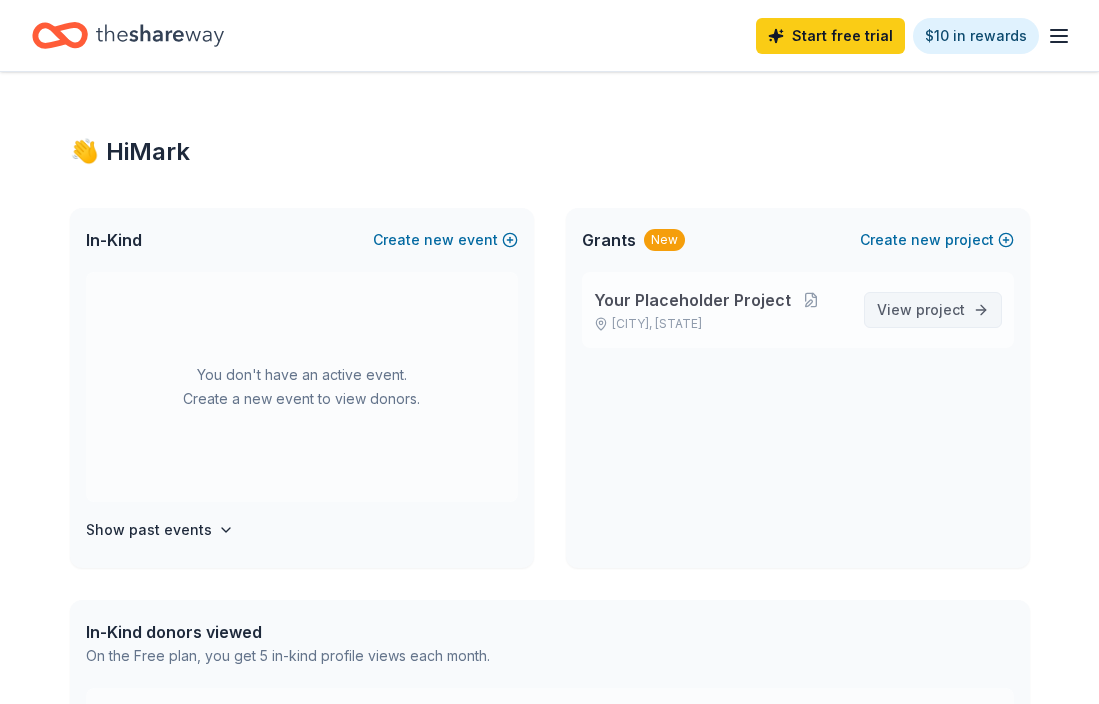 click on "View   project" at bounding box center (921, 310) 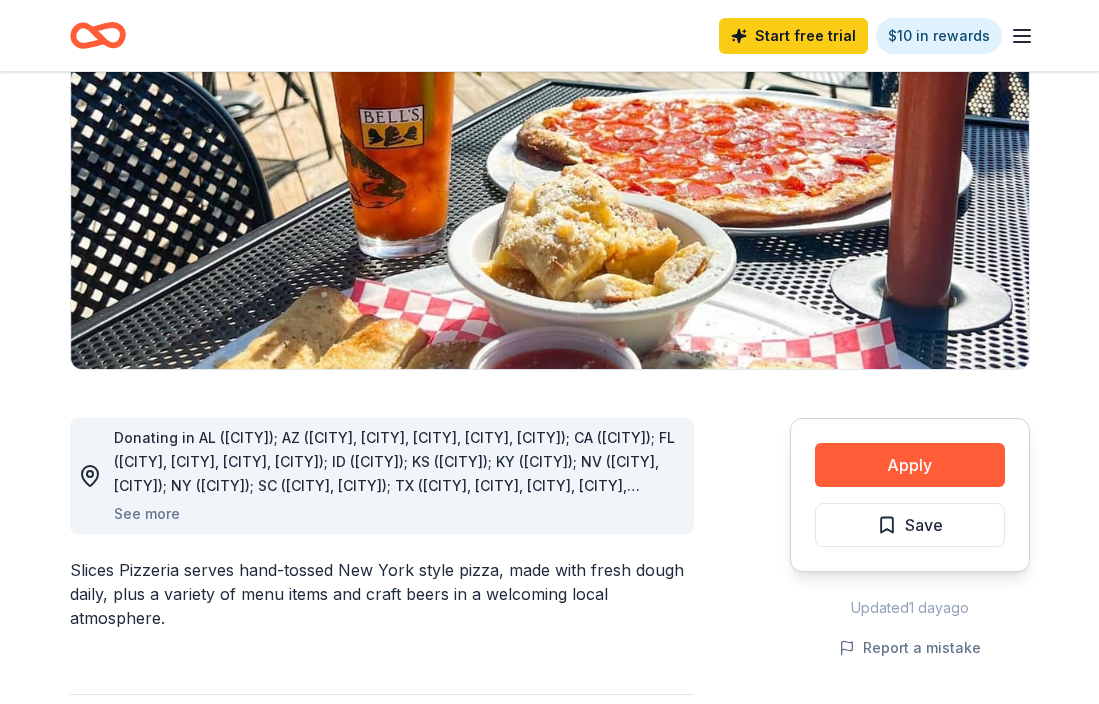 scroll, scrollTop: 276, scrollLeft: 0, axis: vertical 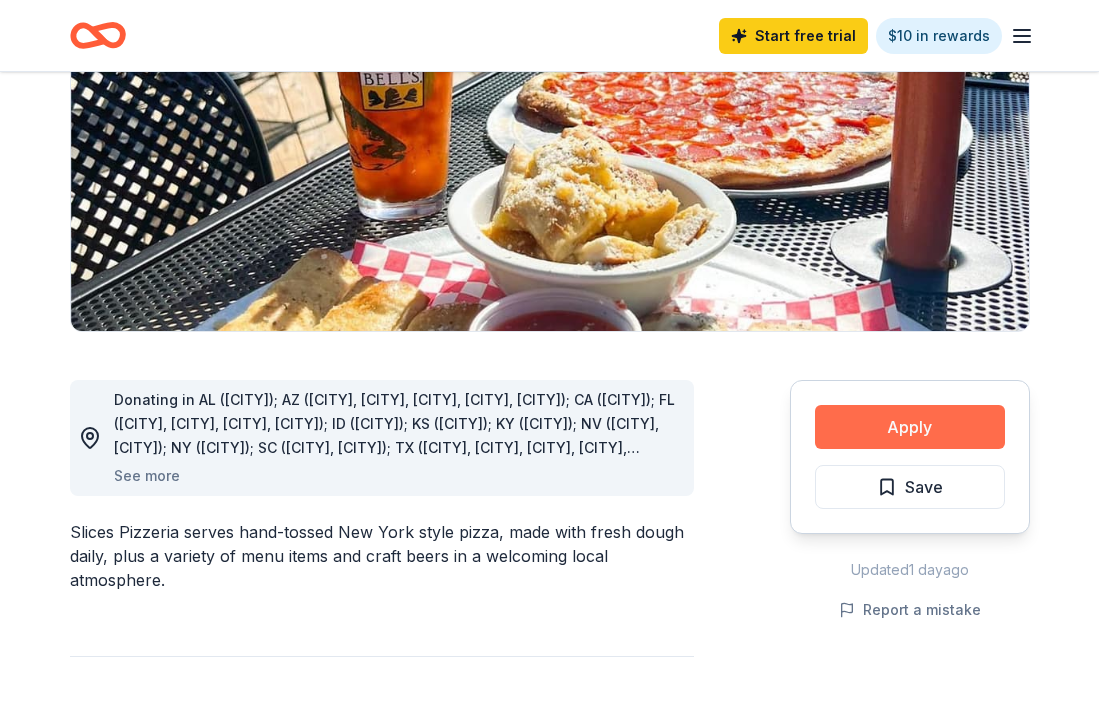 click on "Apply" at bounding box center [910, 427] 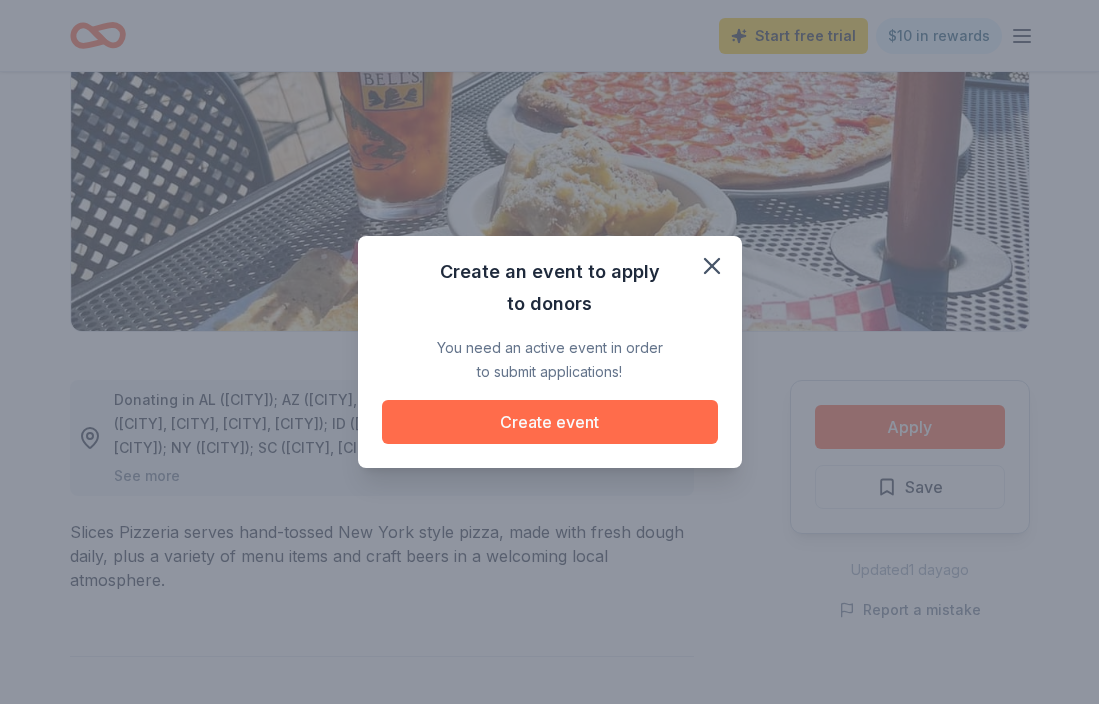 click on "Create event" at bounding box center [550, 422] 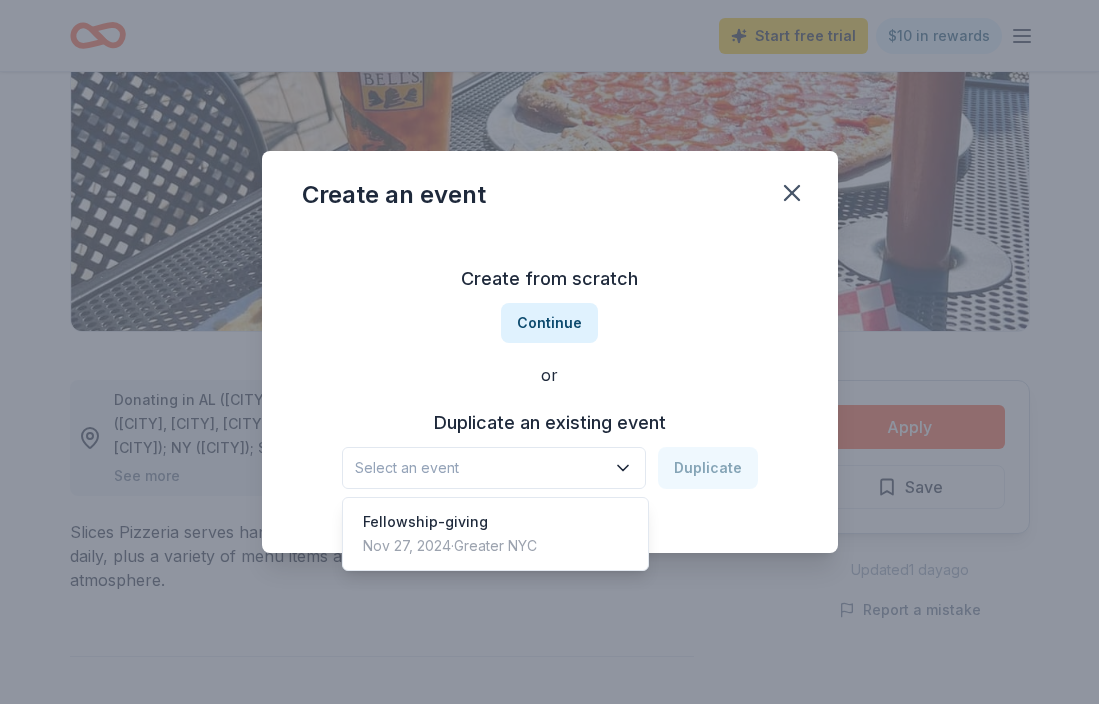 click 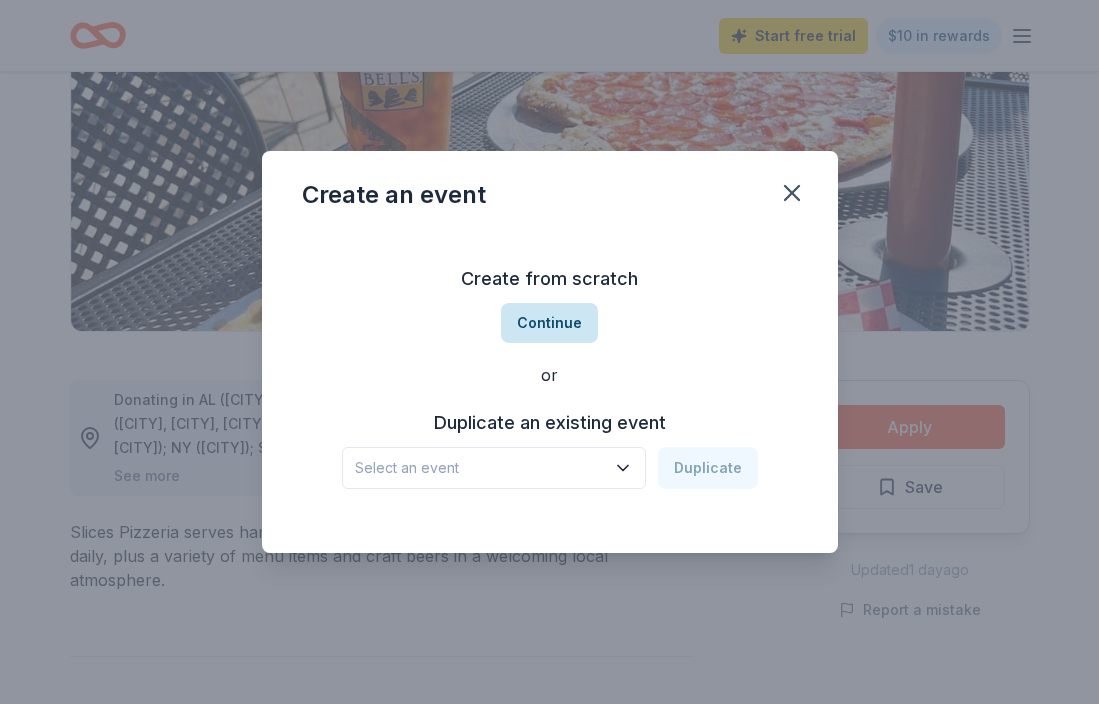 click on "Continue" at bounding box center (549, 323) 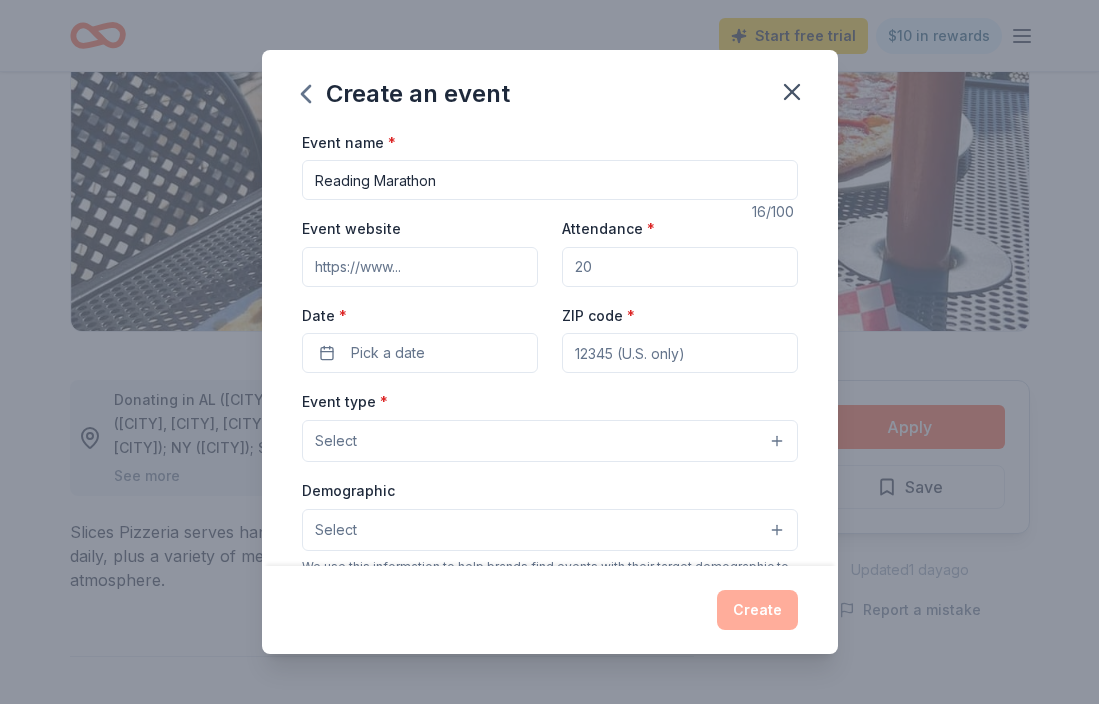 type on "Reading Marathon" 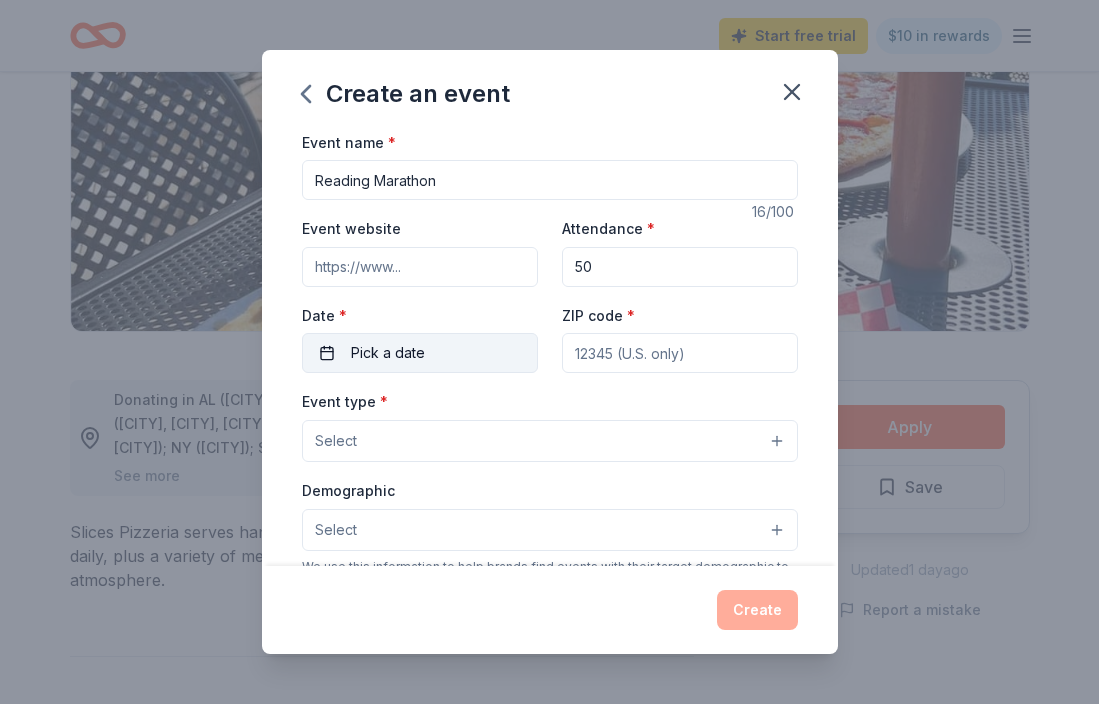 type on "50" 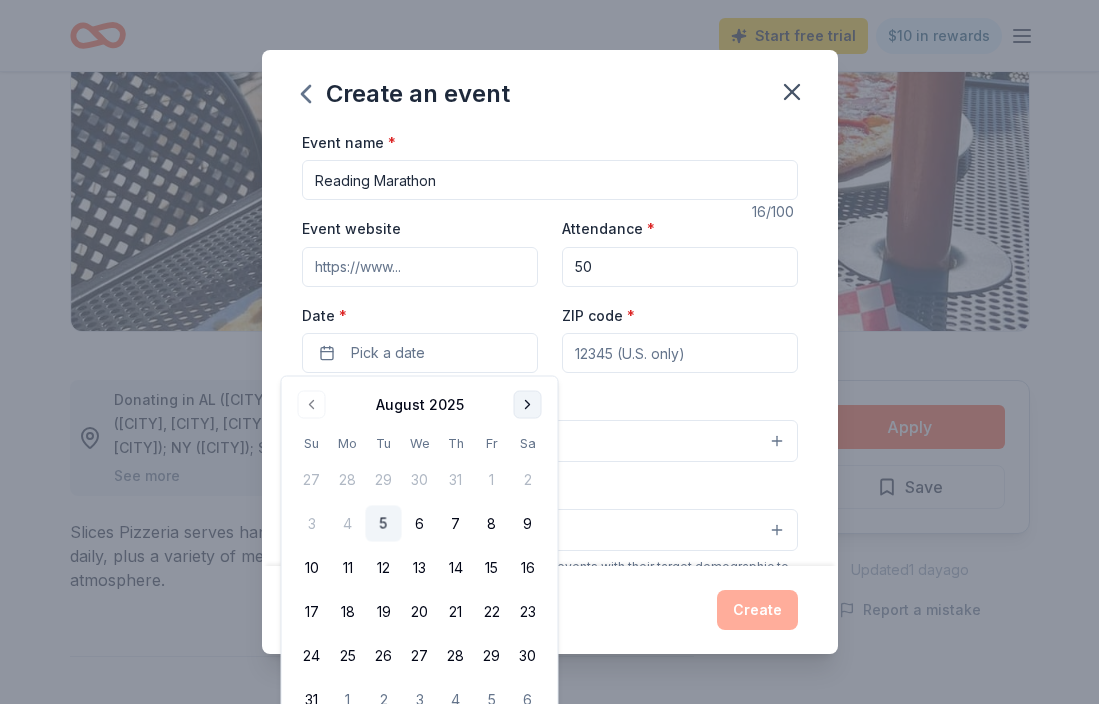click at bounding box center [528, 405] 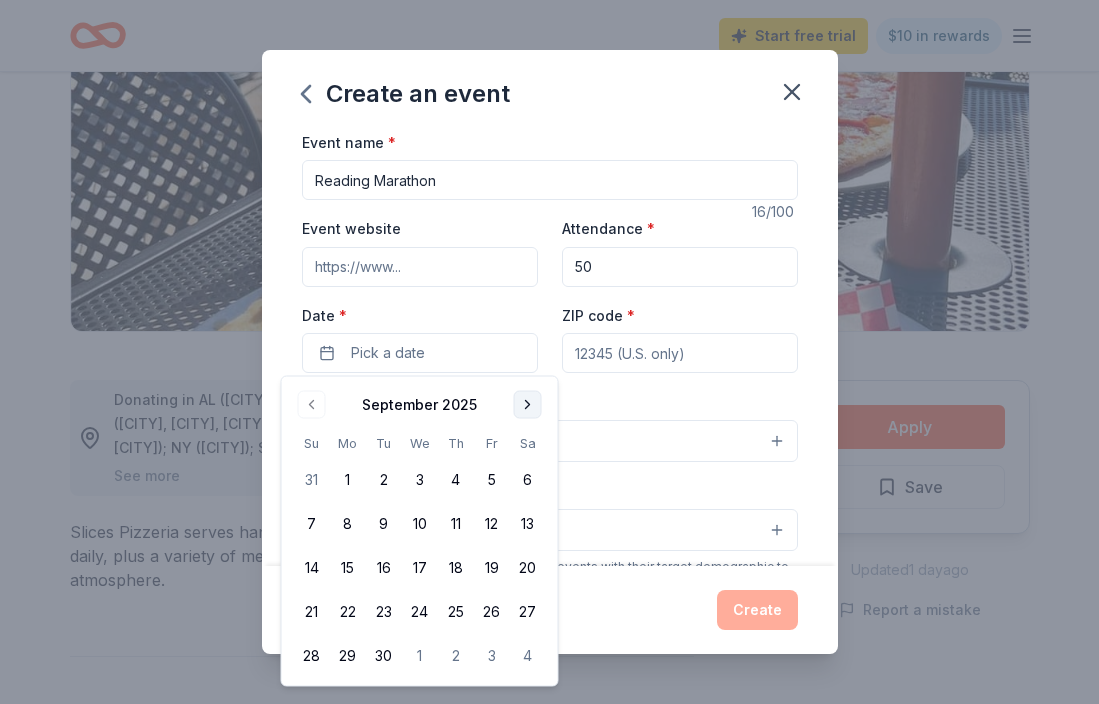 click at bounding box center [528, 405] 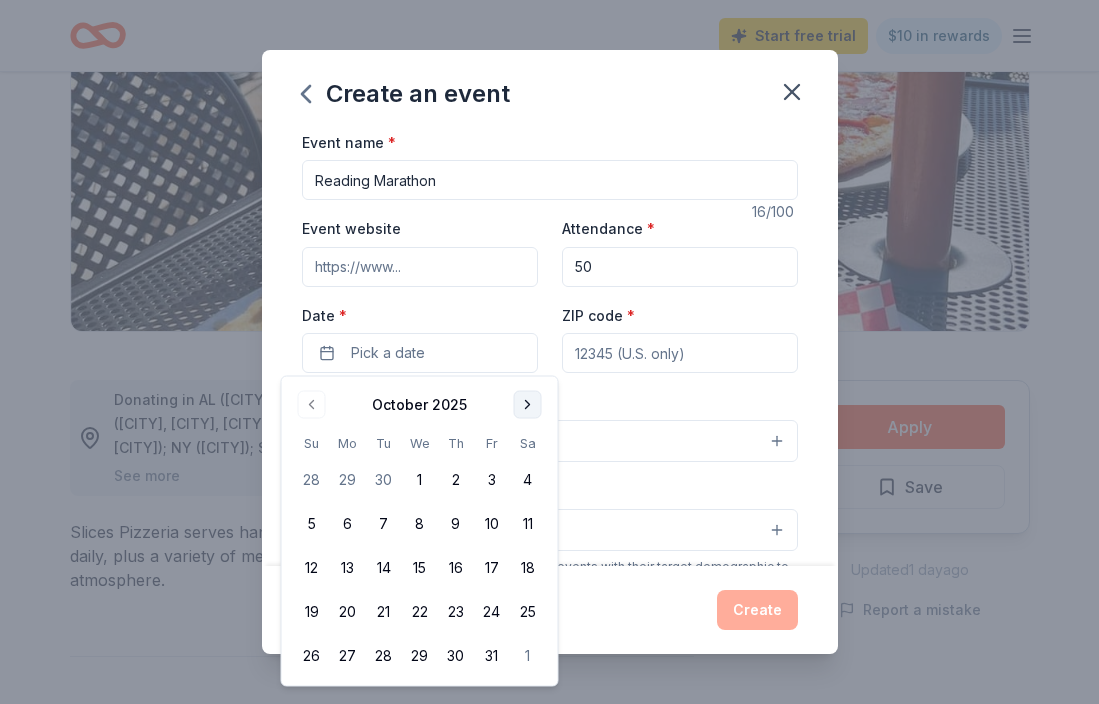 click at bounding box center (528, 405) 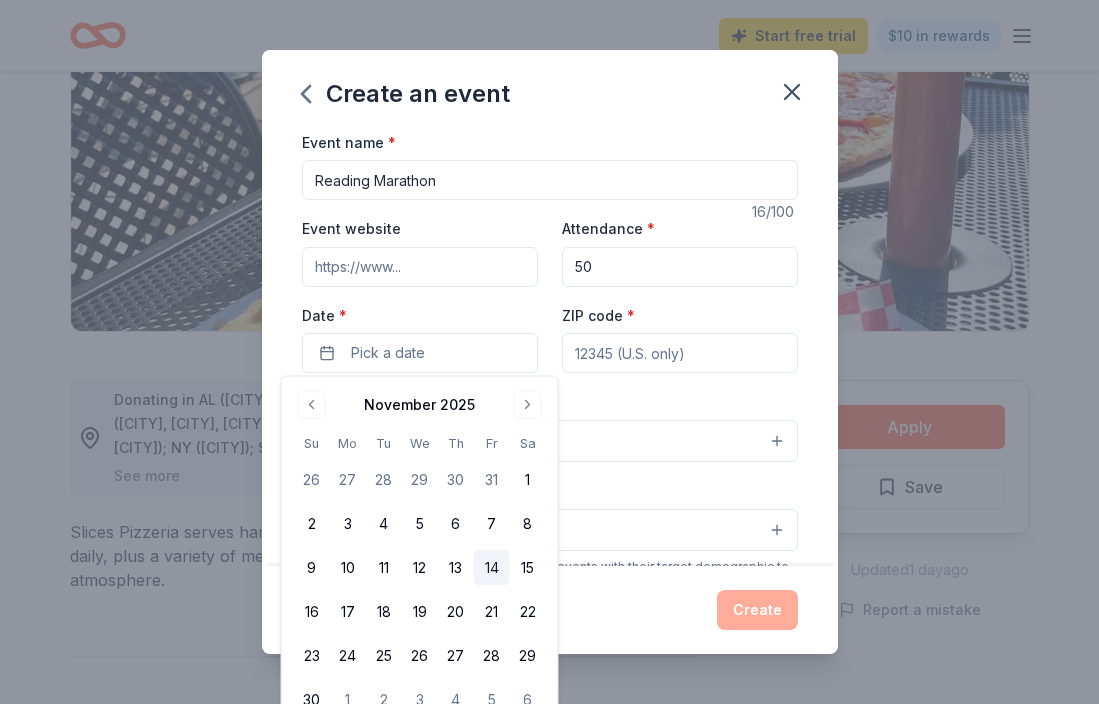 click on "14" at bounding box center (492, 568) 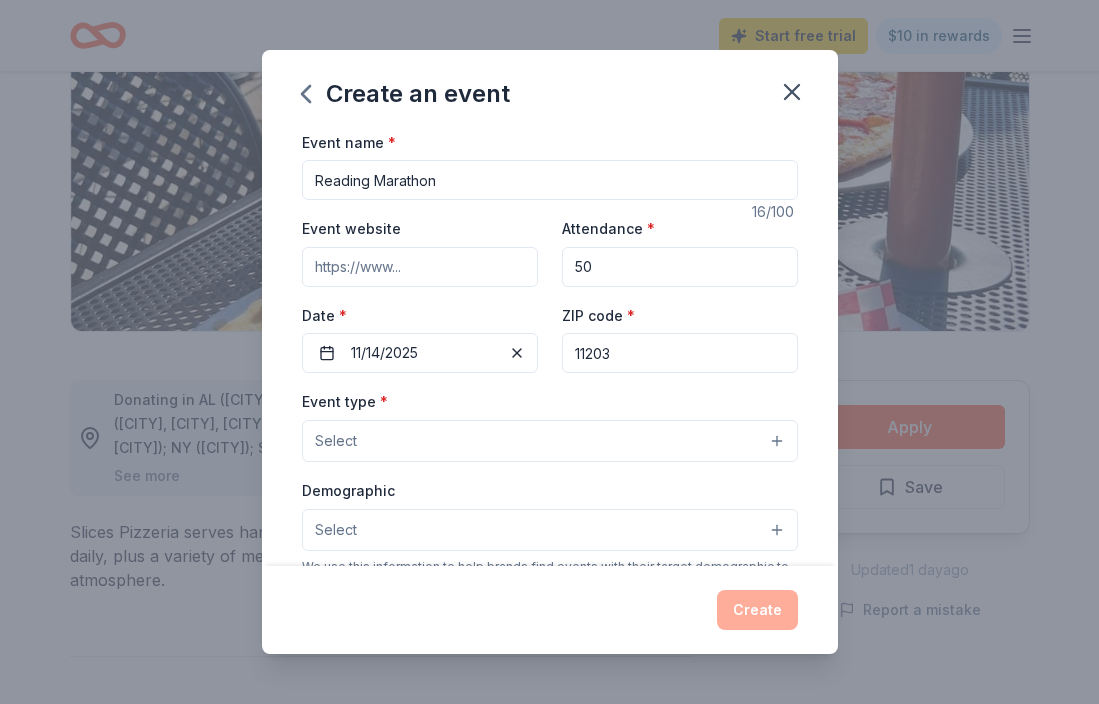 type on "11203" 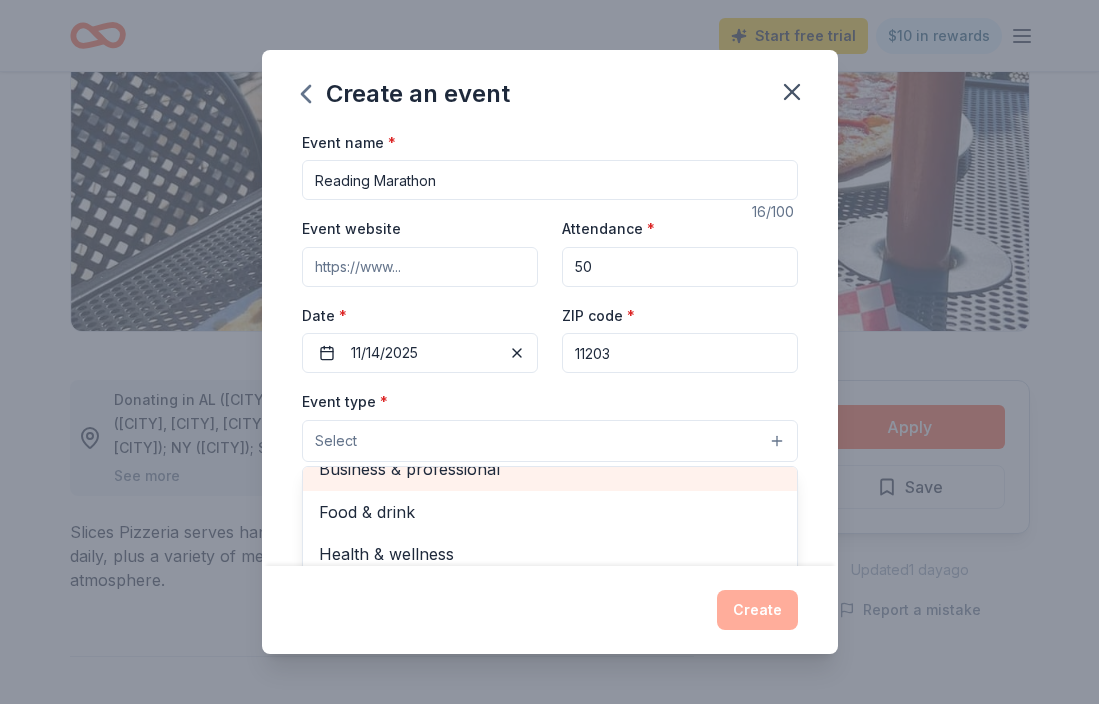 scroll, scrollTop: 64, scrollLeft: 0, axis: vertical 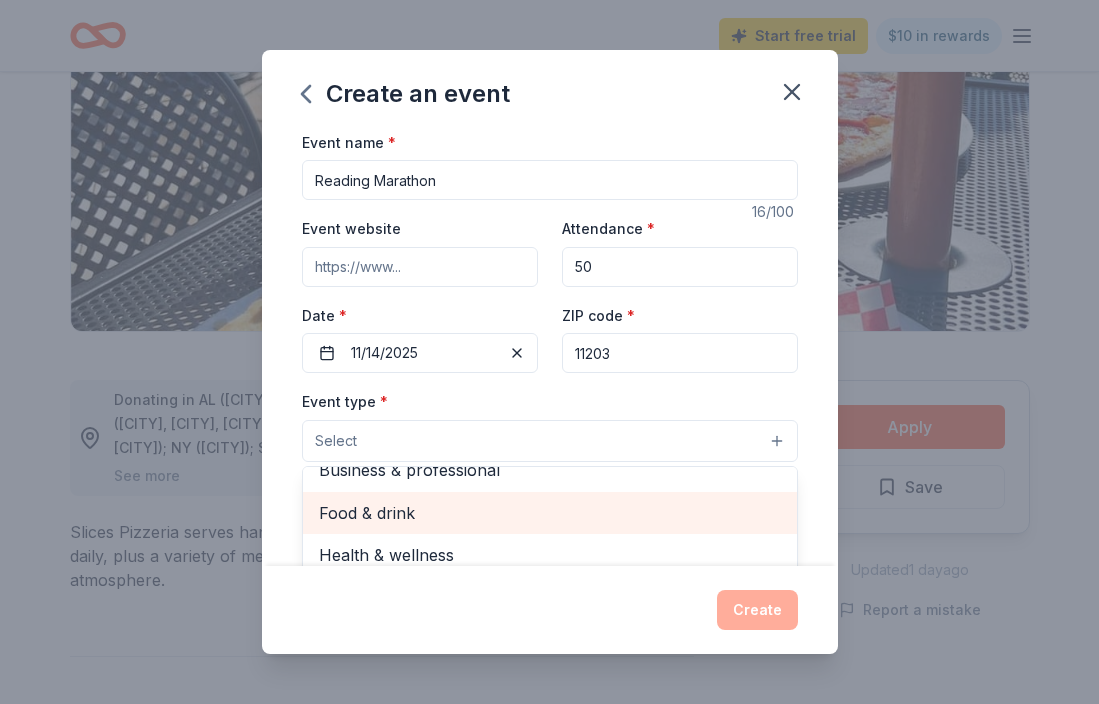 click on "Food & drink" at bounding box center (550, 513) 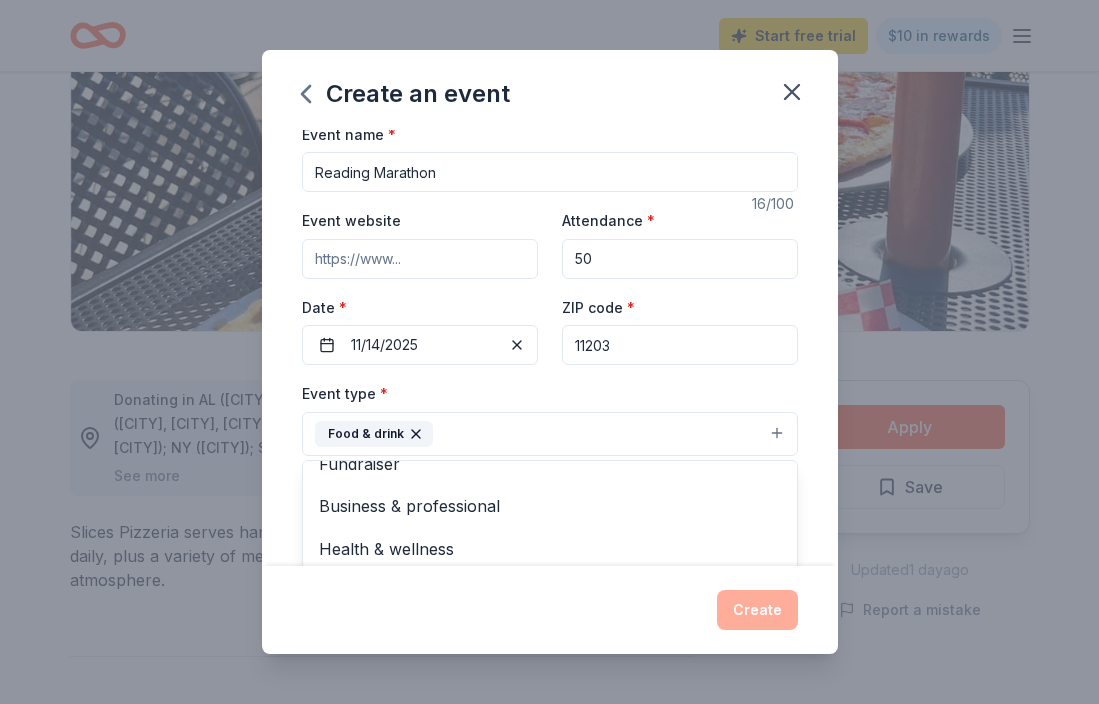 click on "Event type * Food & drink Fundraiser Business & professional Health & wellness Hobbies Music Performing & visual arts" at bounding box center (550, 418) 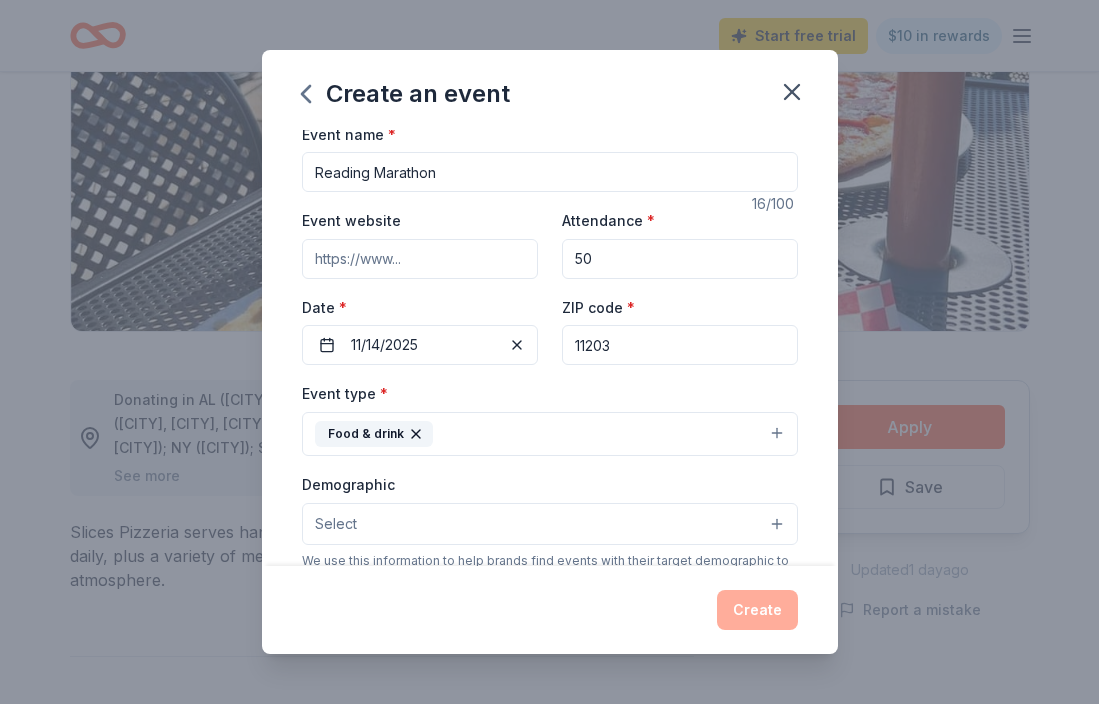 scroll, scrollTop: 4, scrollLeft: 0, axis: vertical 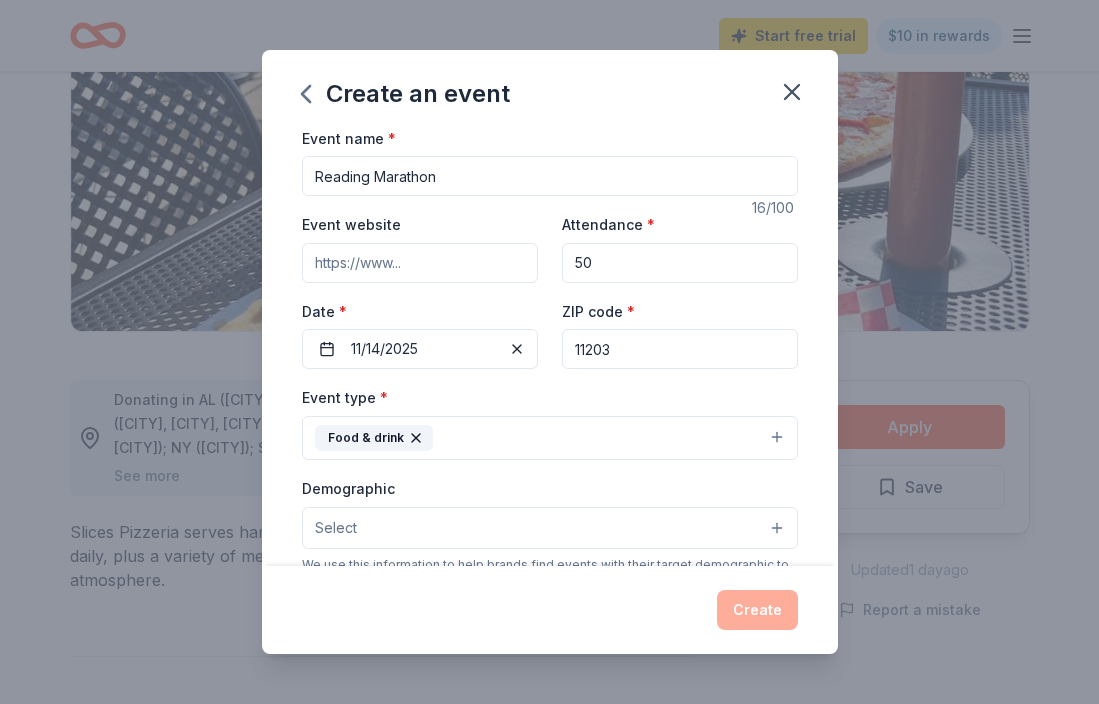 click on "Select" at bounding box center (550, 528) 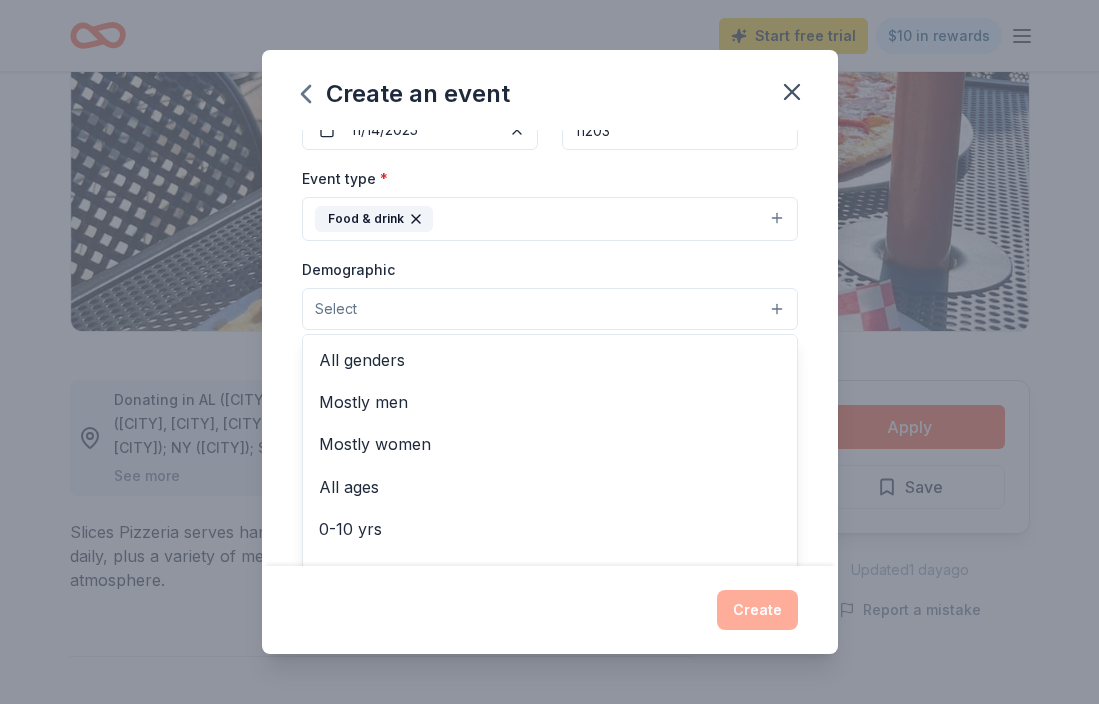 scroll, scrollTop: 224, scrollLeft: 0, axis: vertical 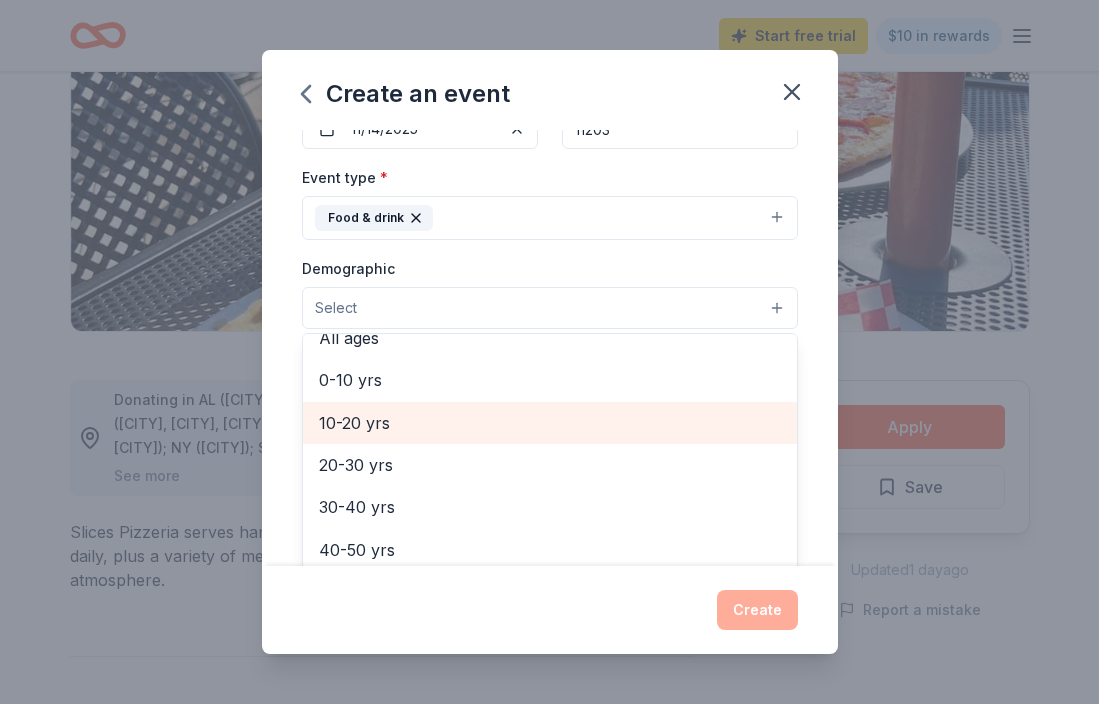 click on "10-20 yrs" at bounding box center [550, 423] 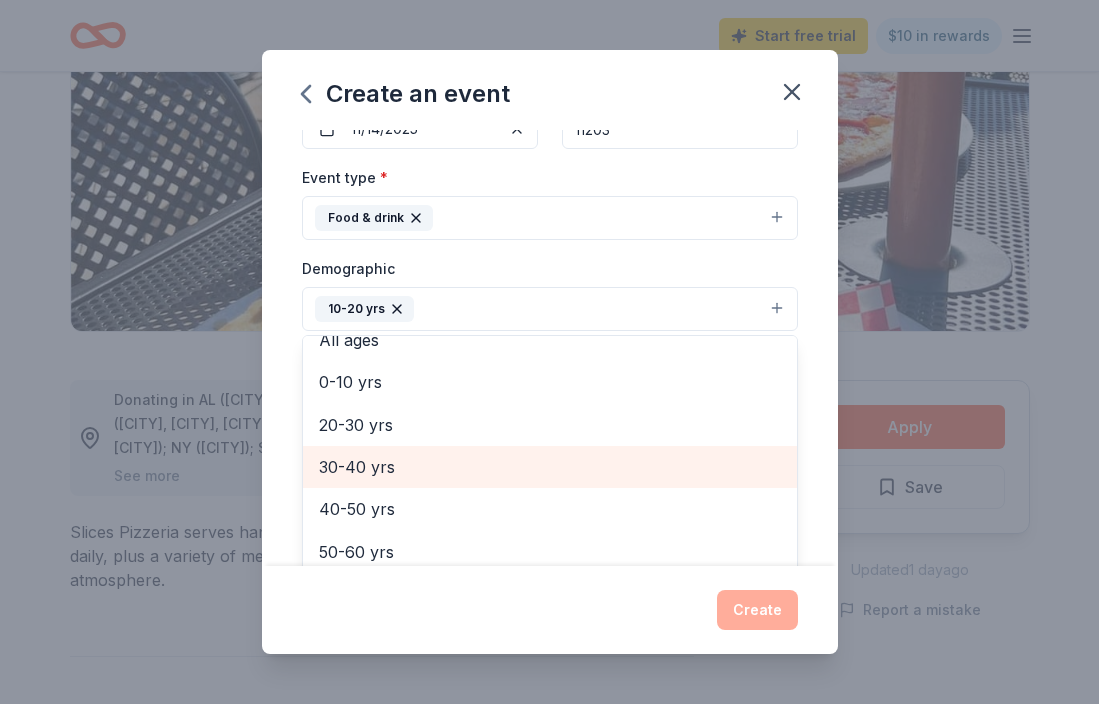 click on "30-40 yrs" at bounding box center [550, 467] 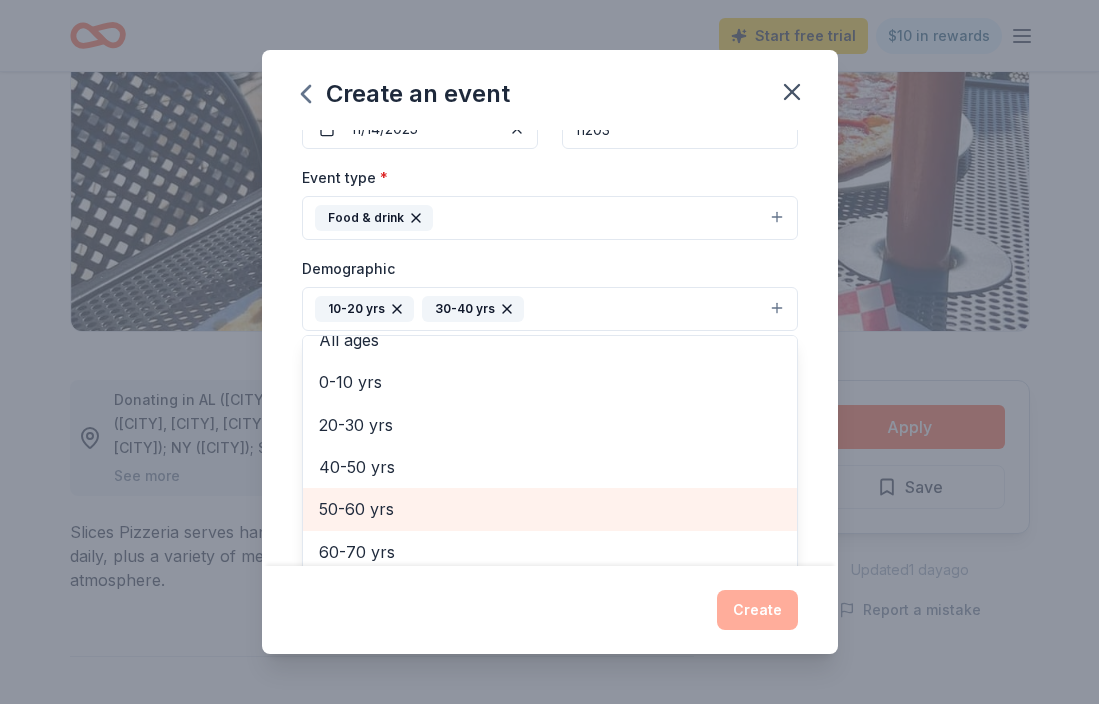 click on "50-60 yrs" at bounding box center [550, 509] 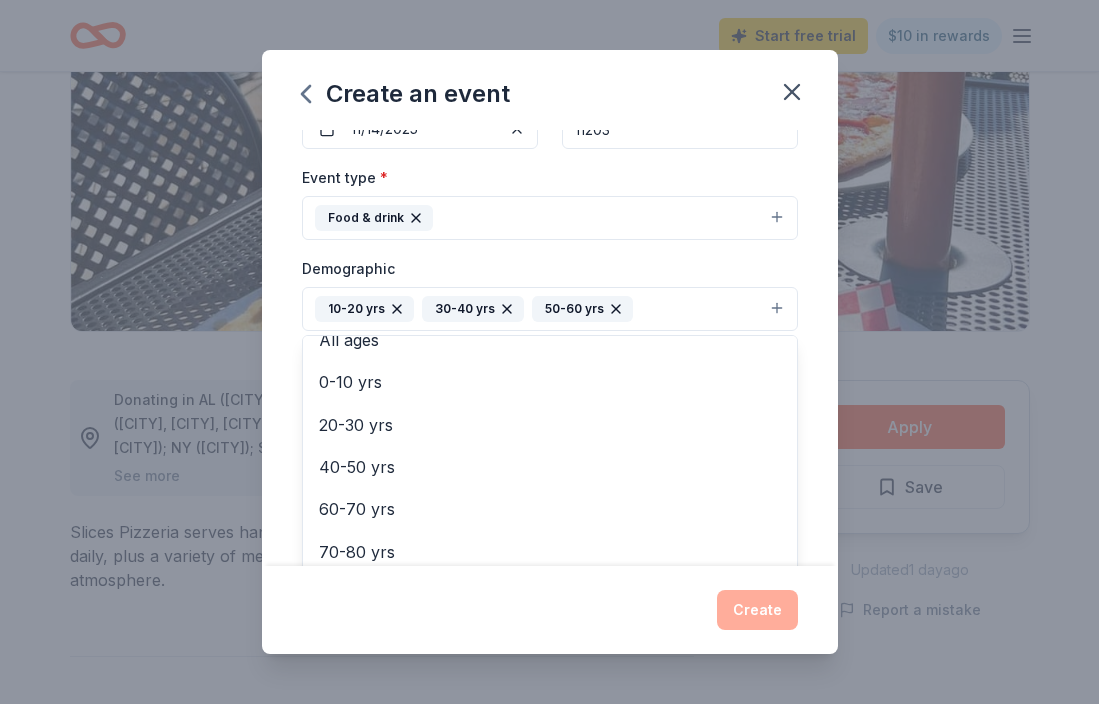 click on "Demographic 10-20 yrs 30-40 yrs 50-60 yrs All genders Mostly men Mostly women All ages 0-10 yrs 20-30 yrs 40-50 yrs 60-70 yrs 70-80 yrs 80+ yrs" at bounding box center (550, 293) 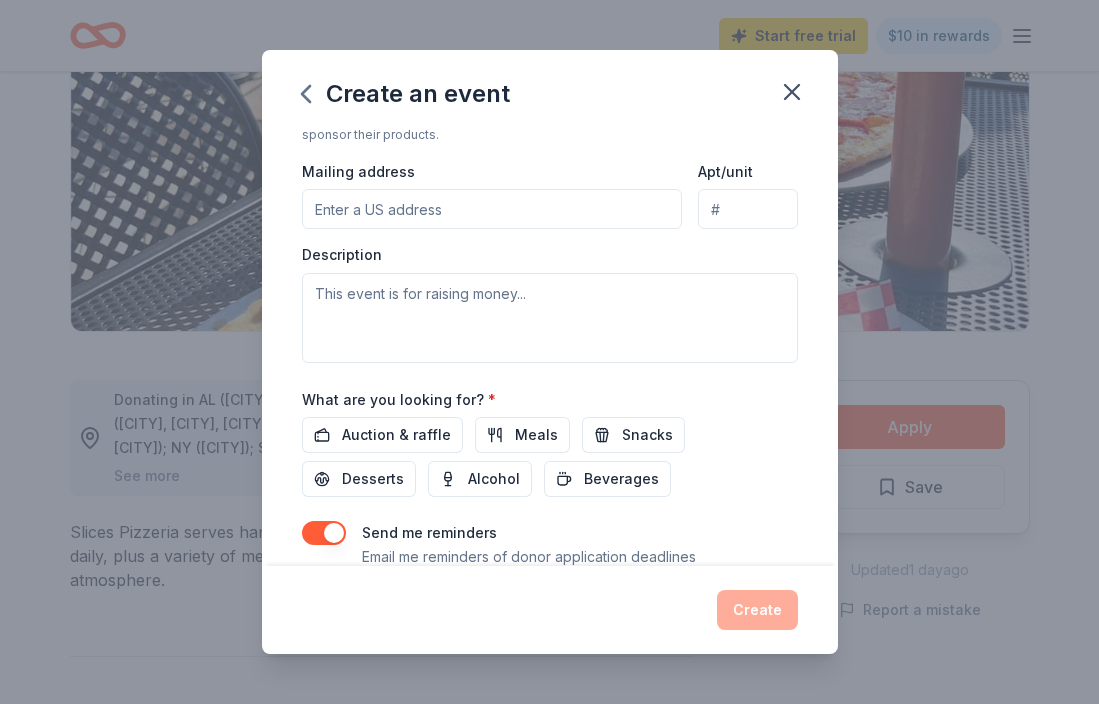 scroll, scrollTop: 456, scrollLeft: 0, axis: vertical 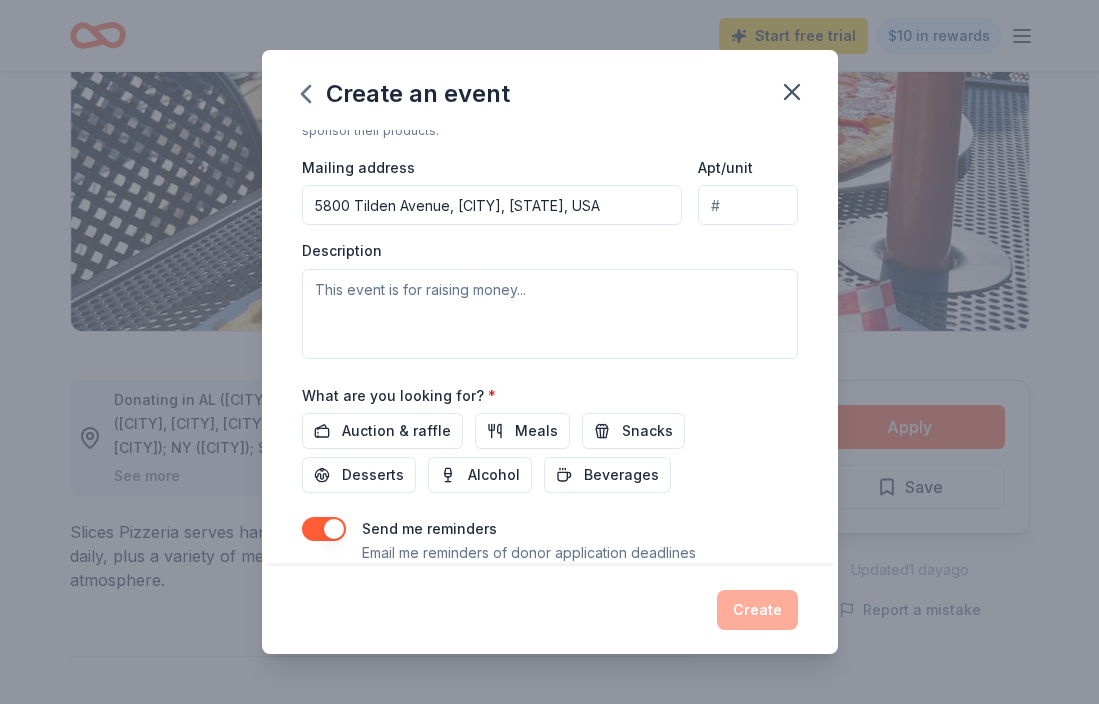 type on "5800" 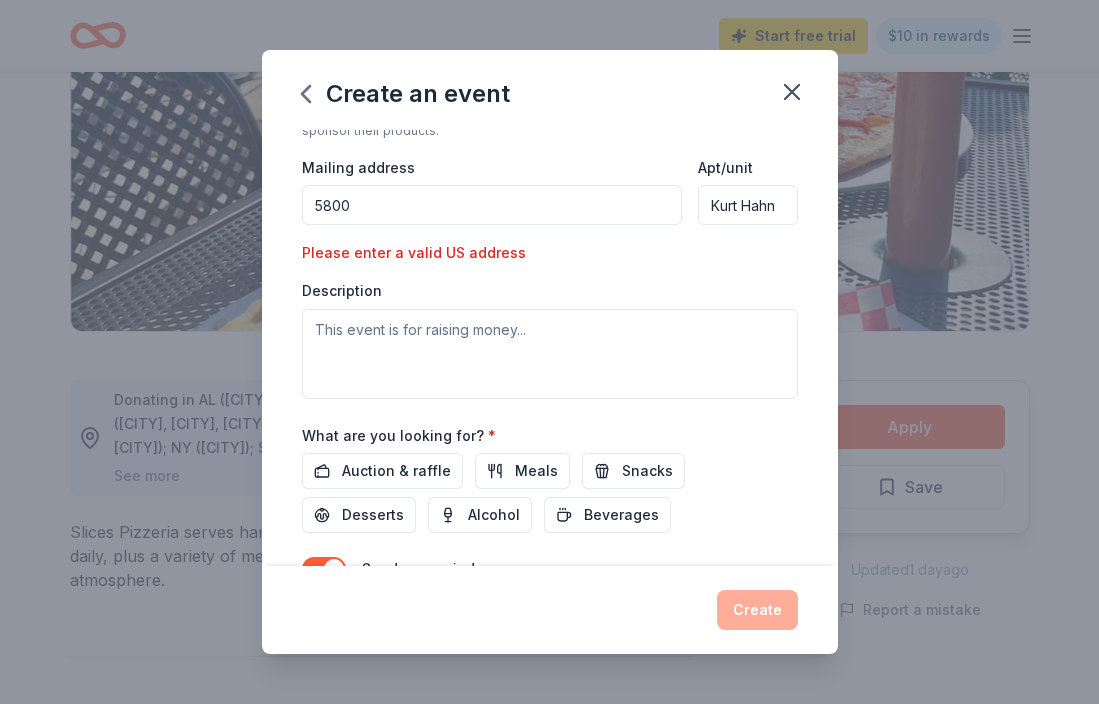 type on "Kurt Hahn" 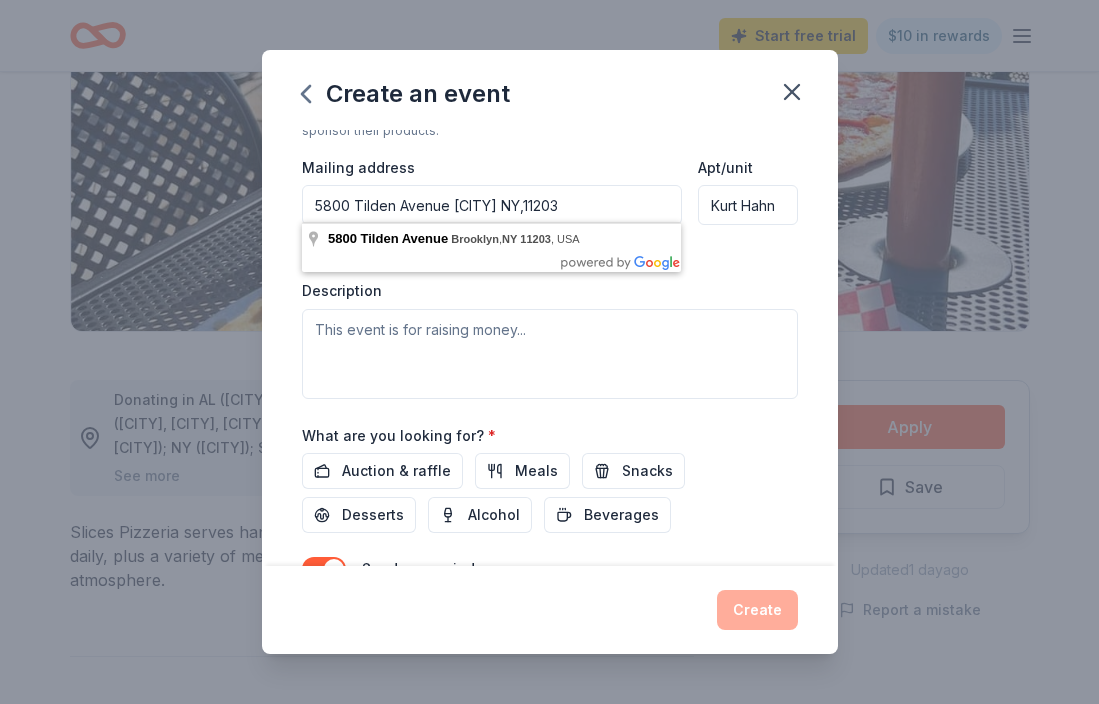 click on "Event type * Food & drink Demographic 10-20 yrs 30-40 yrs 50-60 yrs We use this information to help brands find events with their target demographic to sponsor their products. Mailing address 5800 Tilden Avenue [CITY] NY,11203 Apt/unit Kurt Hahn Please enter a valid US address Description" at bounding box center (550, 165) 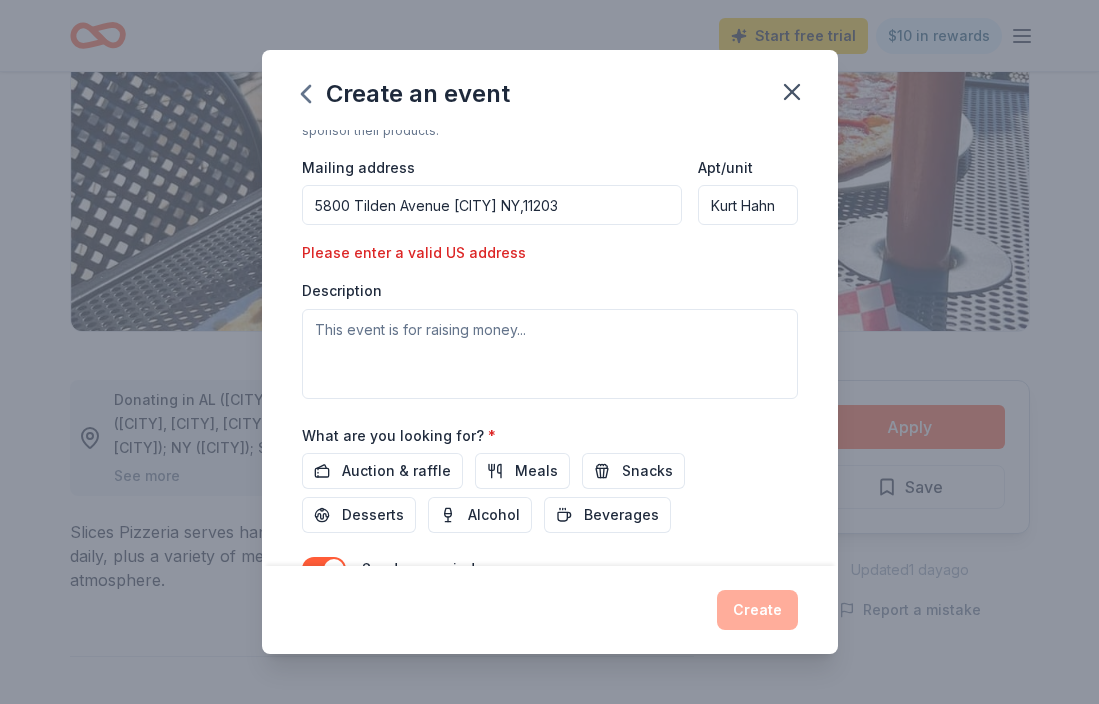 click on "5800 Tilden Avenue [CITY] NY,11203" at bounding box center (492, 205) 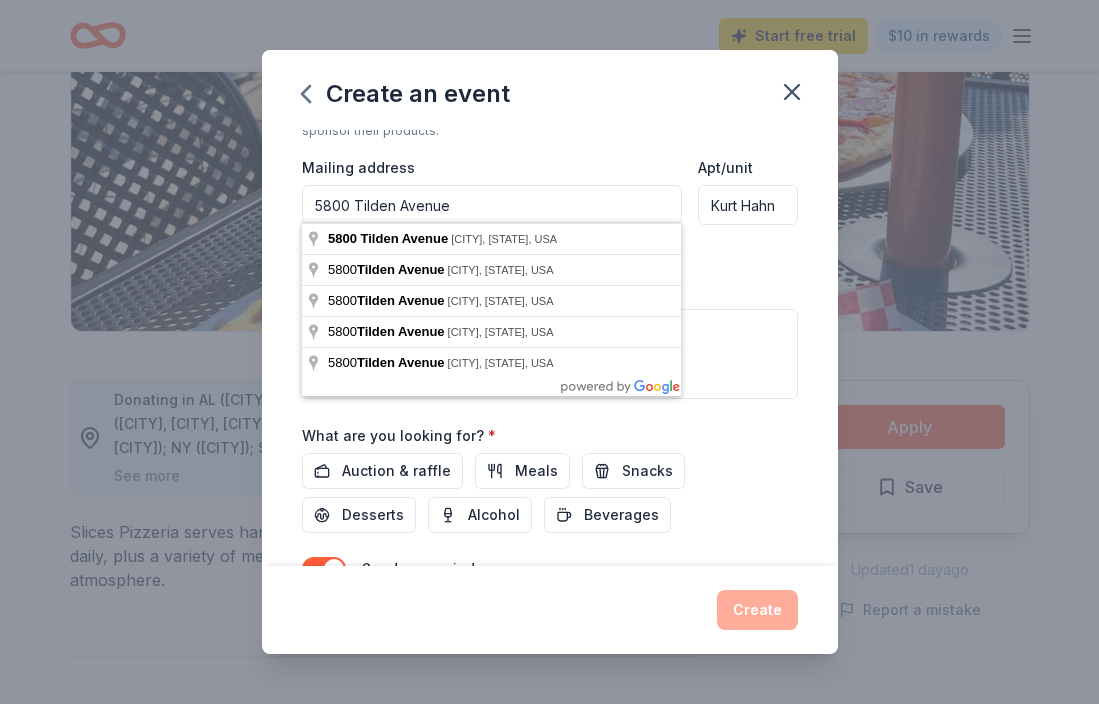 click on "Event type * Food & drink Demographic 10-20 yrs 30-40 yrs 50-60 yrs We use this information to help brands find events with their target demographic to sponsor their products. Mailing address 5800 Tilden Avenue Apt/unit Kurt Hahn Please enter a valid US address Description" at bounding box center (550, 165) 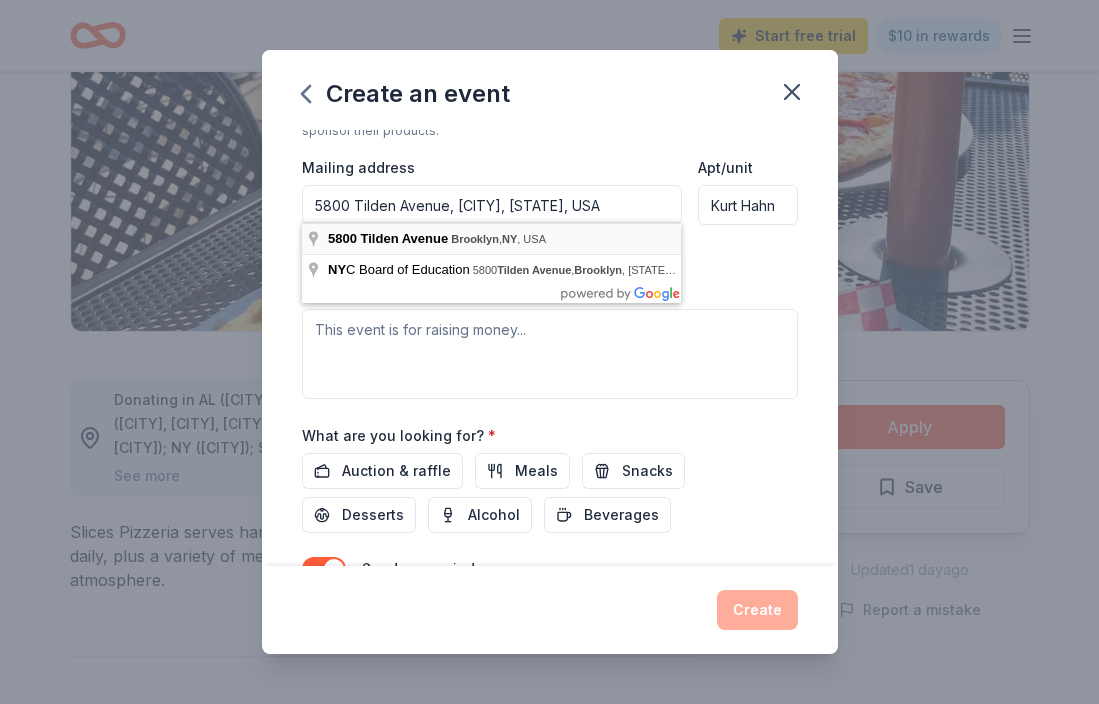 type on "[NUMBER] [STREET] [CITY],[STATE]" 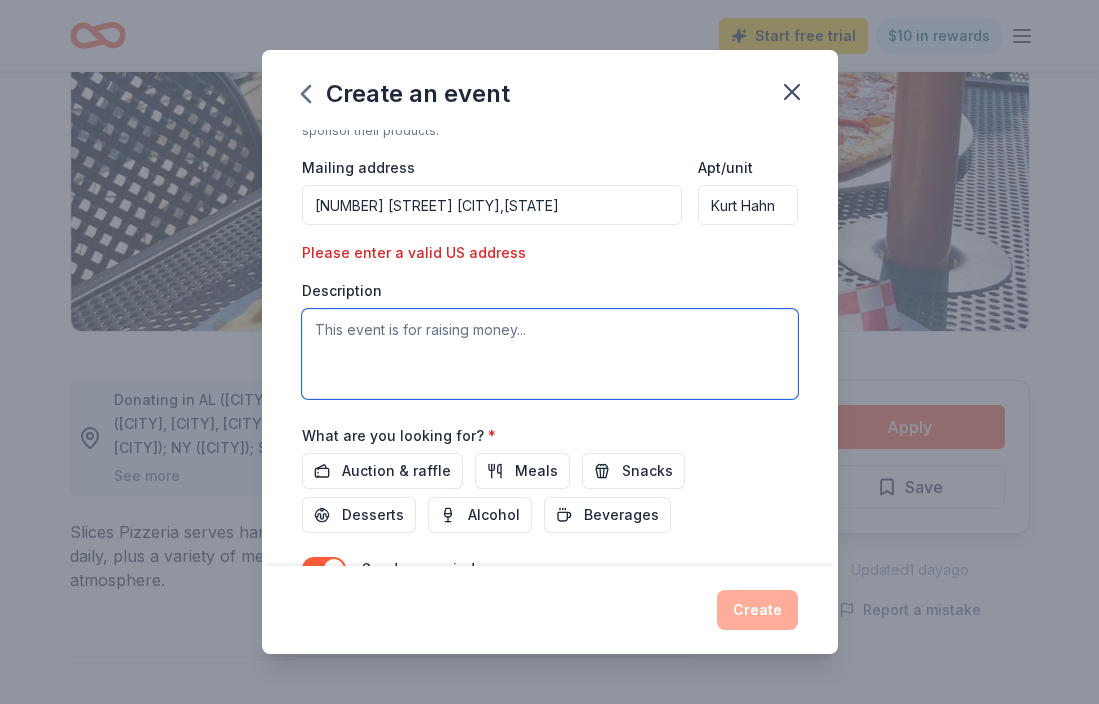 click at bounding box center (550, 354) 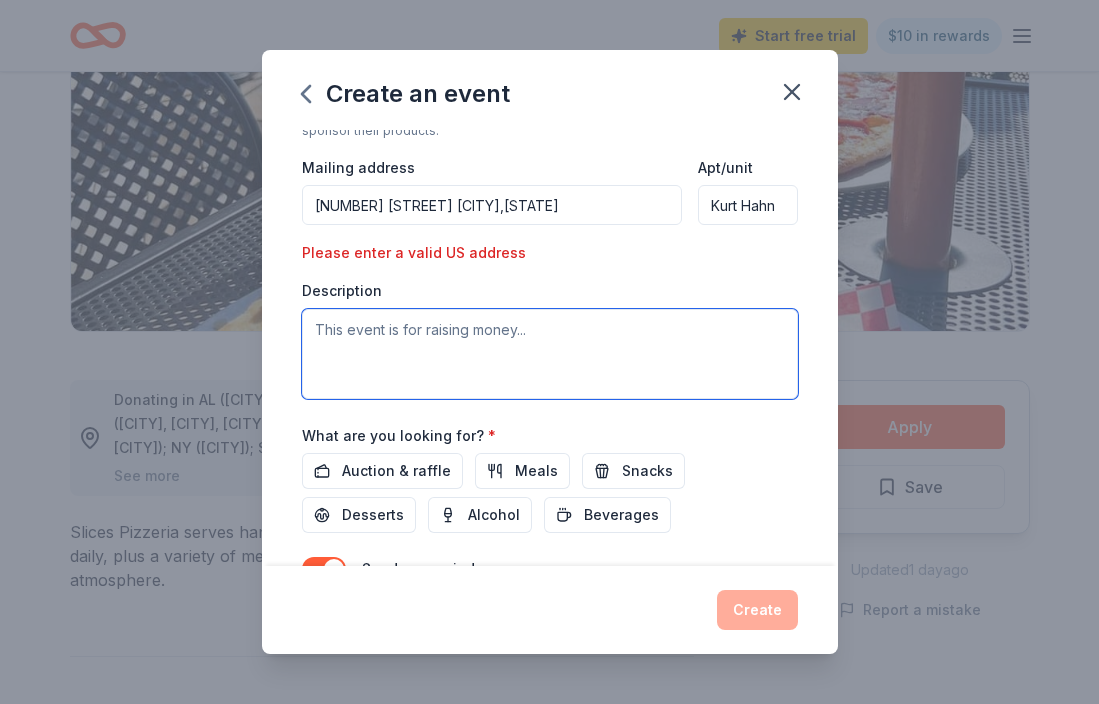 scroll, scrollTop: 453, scrollLeft: 0, axis: vertical 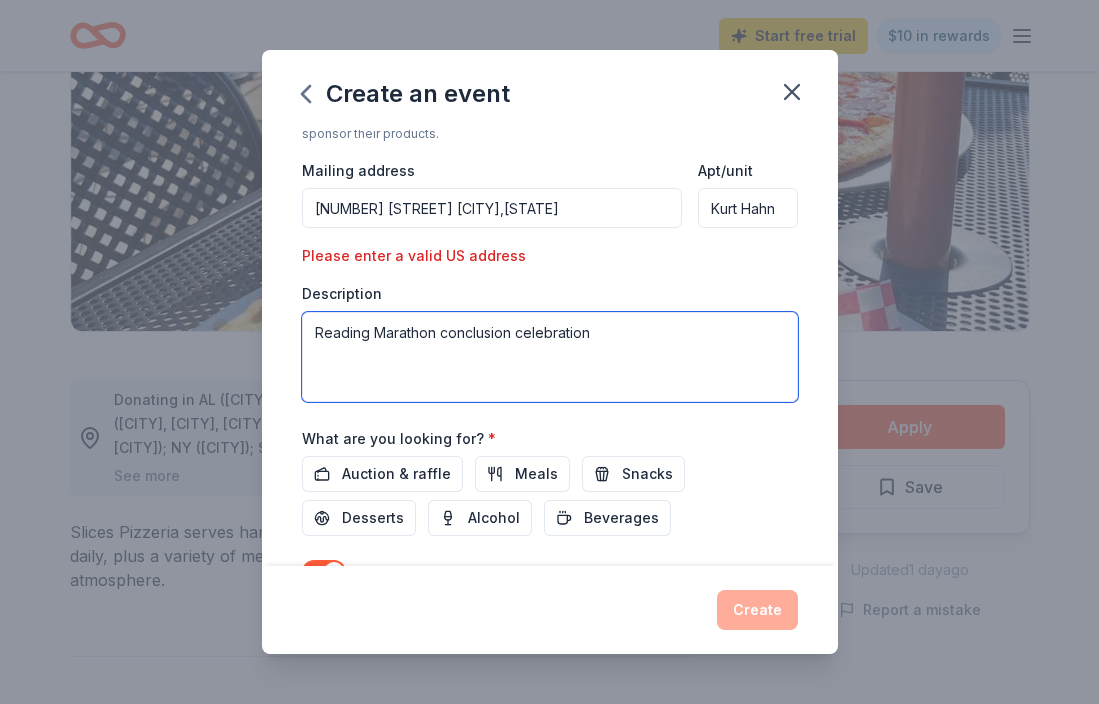 type on "Reading Marathon conclusion celebration" 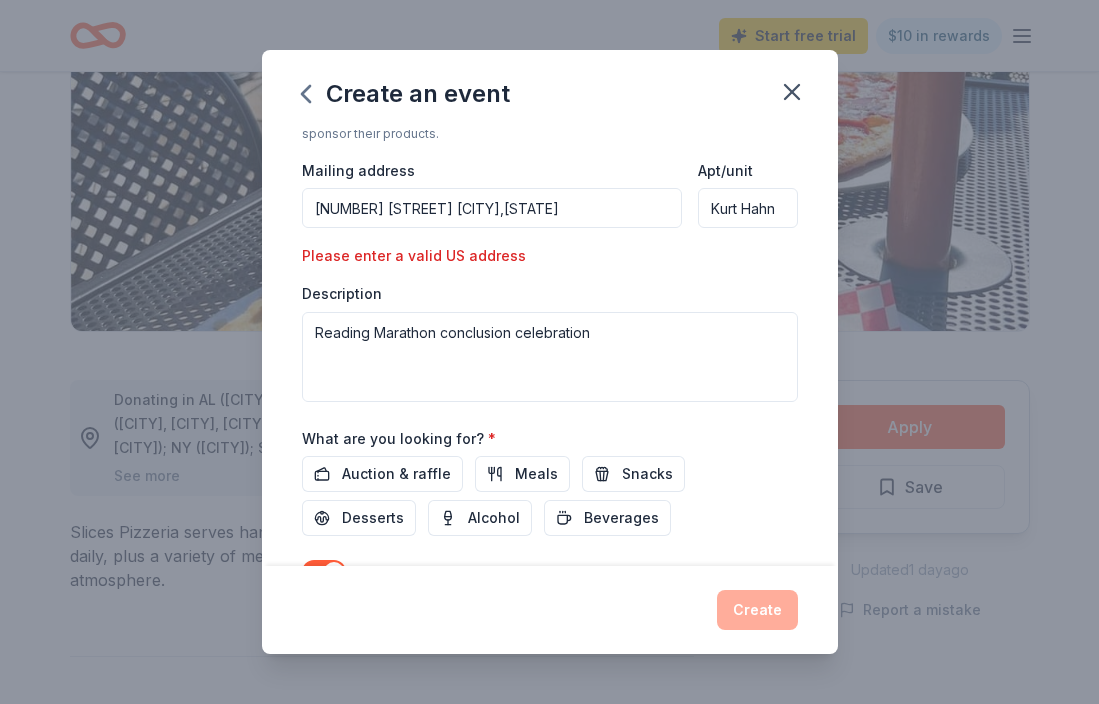 click on "Event type * Food & drink Demographic 10-20 yrs 30-40 yrs 50-60 yrs We use this information to help brands find events with their target demographic to sponsor their products. Mailing address 5800 Tilden Avenue [CITY],NY Apt/unit Kurt Hahn Please enter a valid US address Description Reading Marathon conclusion celebration" at bounding box center [550, 168] 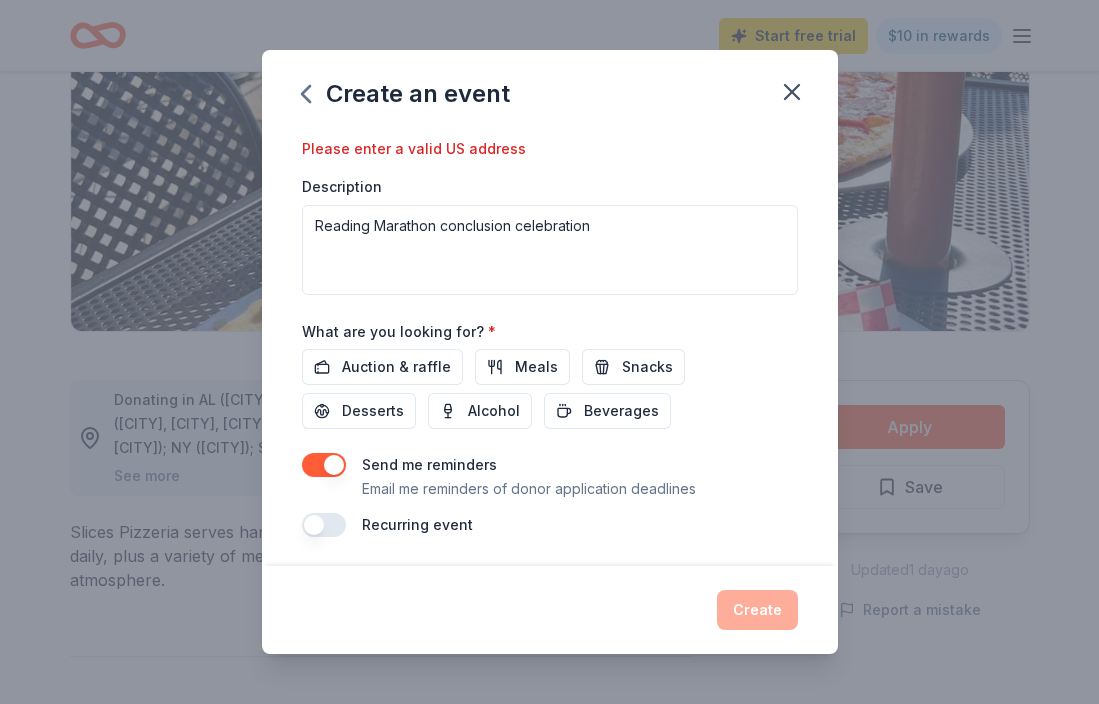 scroll, scrollTop: 558, scrollLeft: 0, axis: vertical 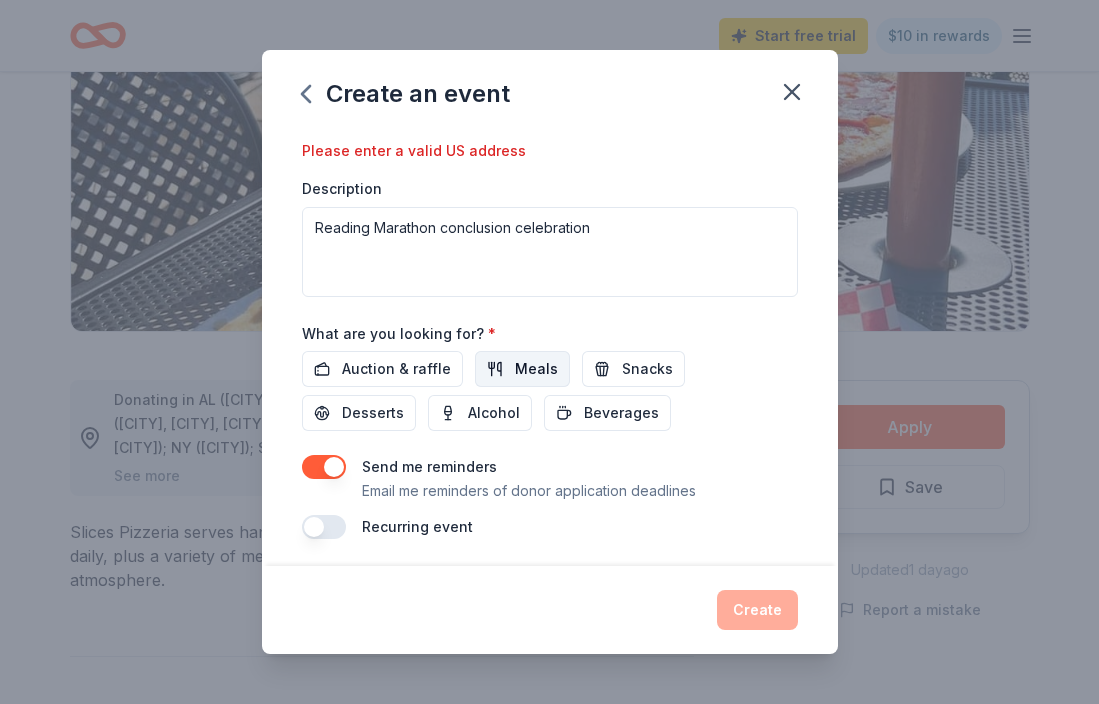 click on "Meals" at bounding box center (522, 369) 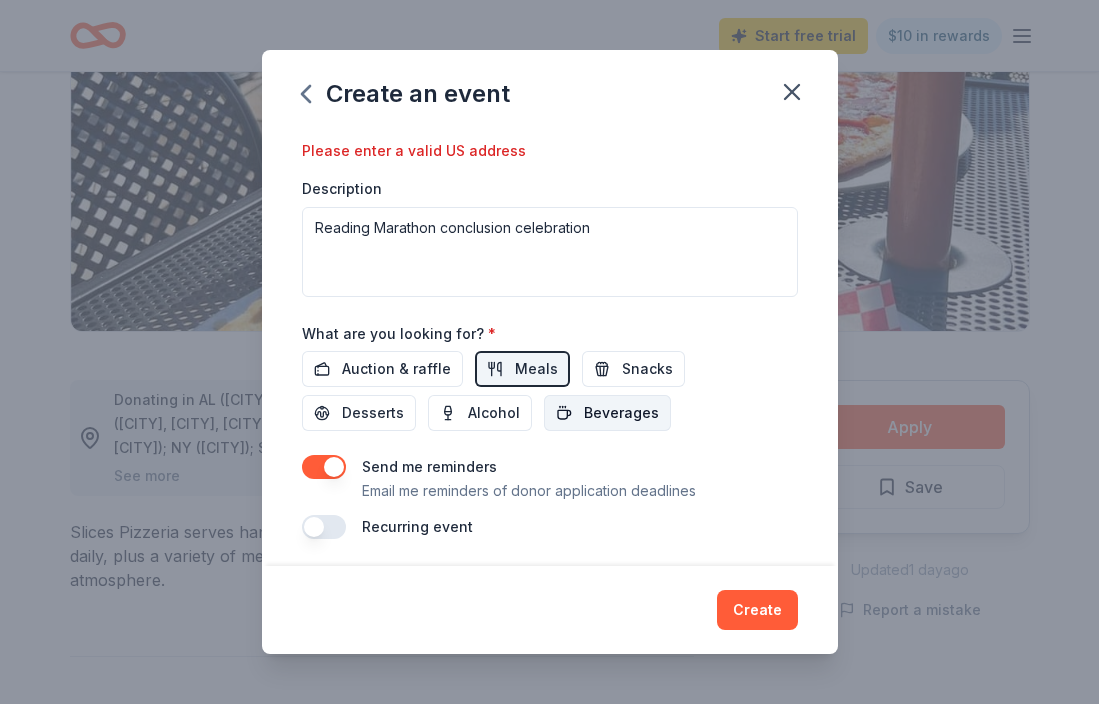 click on "Beverages" at bounding box center [621, 413] 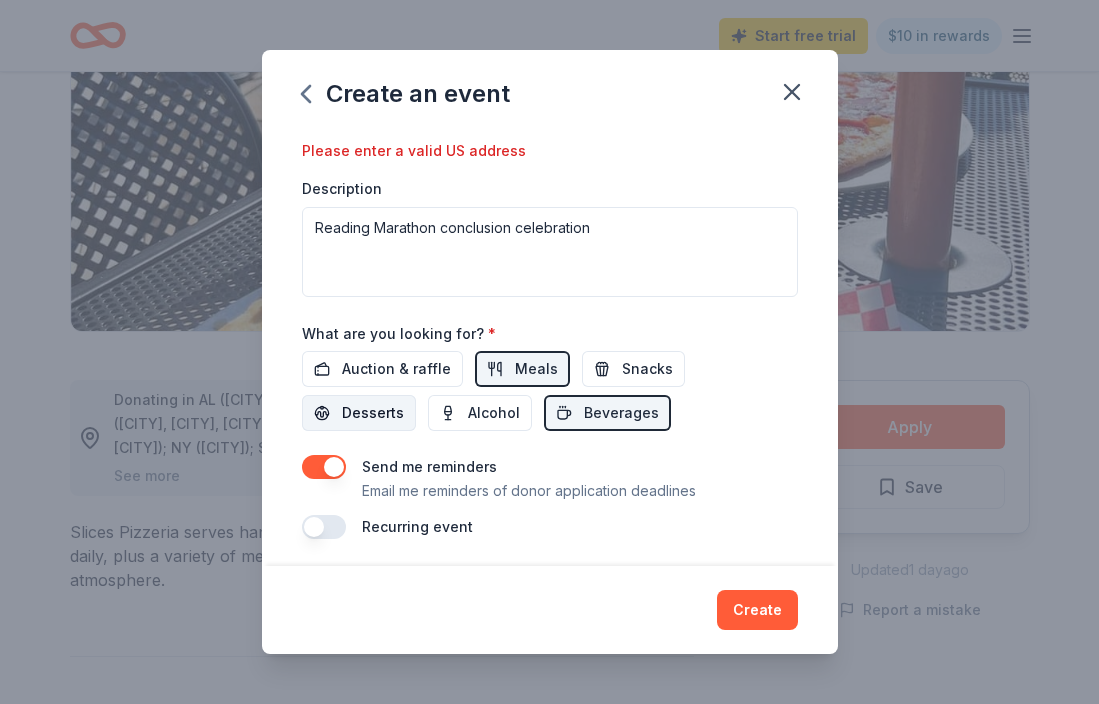 click on "Desserts" at bounding box center [359, 413] 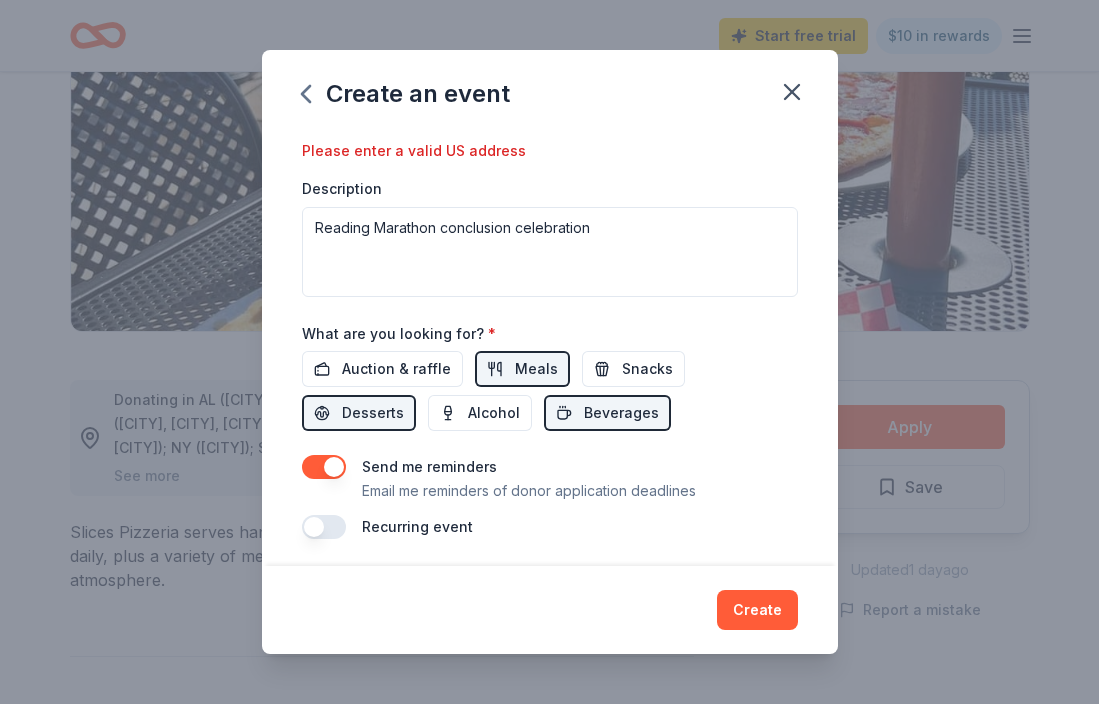 click at bounding box center [324, 467] 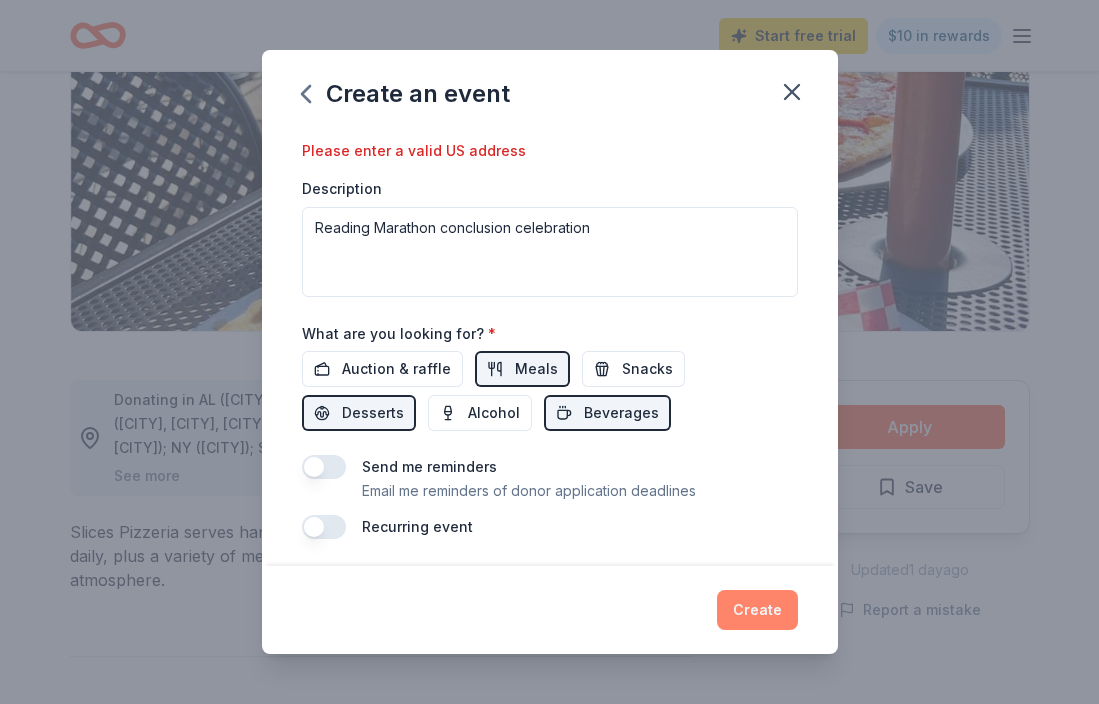 click on "Create" at bounding box center [757, 610] 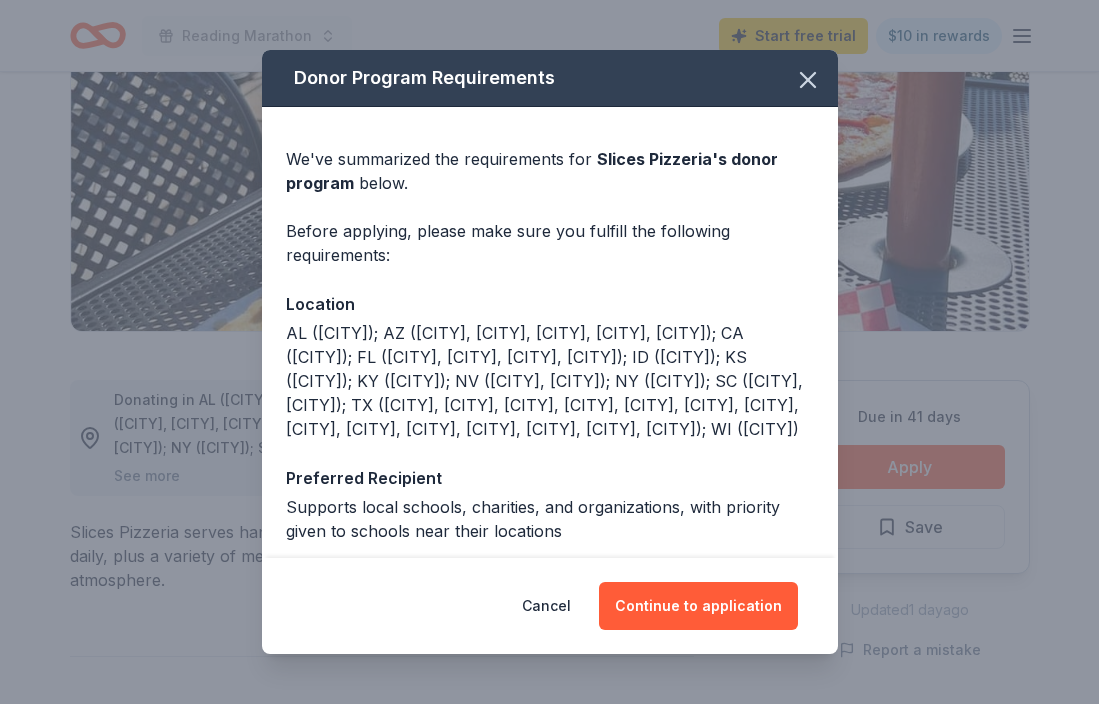 click on "Continue to application" at bounding box center (698, 606) 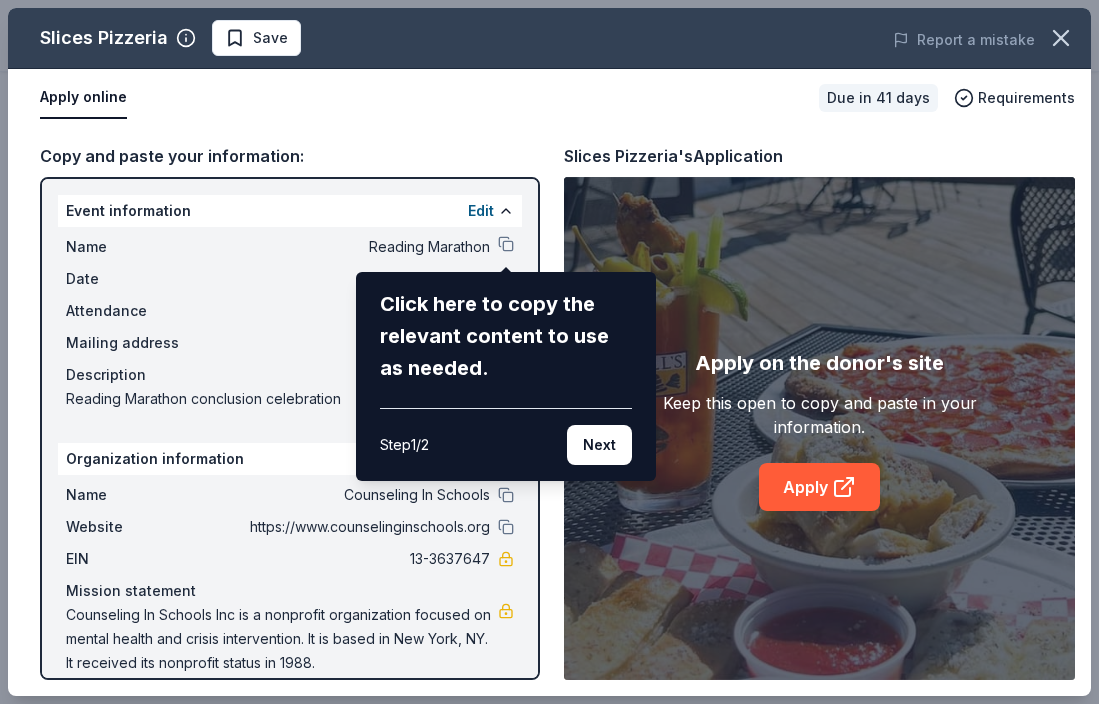 click on "Slices Pizzeria Save Report a mistake Apply online Due in 41 days Requirements Copy and paste your information: Event information Edit Name Reading Marathon Click here to copy the relevant content to use as needed. Step 1 / 2 Next Date 11/14/25 Attendance 50 Mailing address Description Reading Marathon conclusion celebration Organization information Edit Name Counseling In Schools Website https://www.counselinginschools.org EIN 13-3637647 Mission statement Counseling In Schools Inc is a nonprofit organization focused on mental health and crisis intervention. It is based in New York, NY. It received its nonprofit status in 1988. Slices Pizzeria's Application Apply on the donor's site Keep this open to copy and paste in your information. Apply" at bounding box center [549, 352] 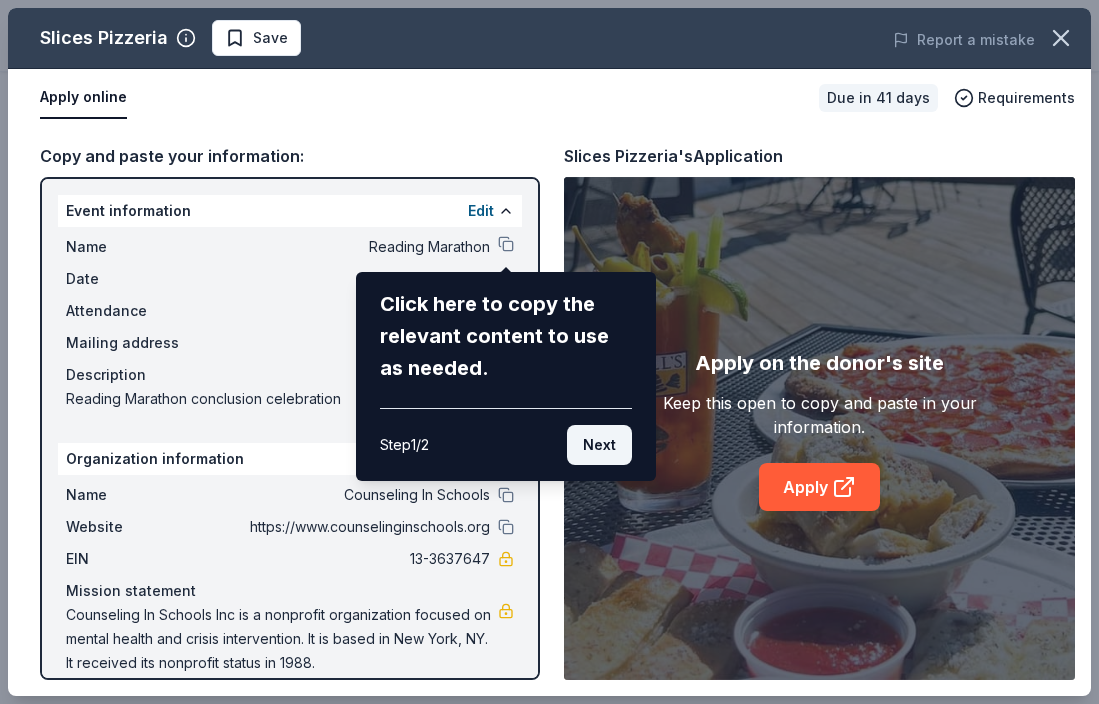 click on "Next" at bounding box center [599, 445] 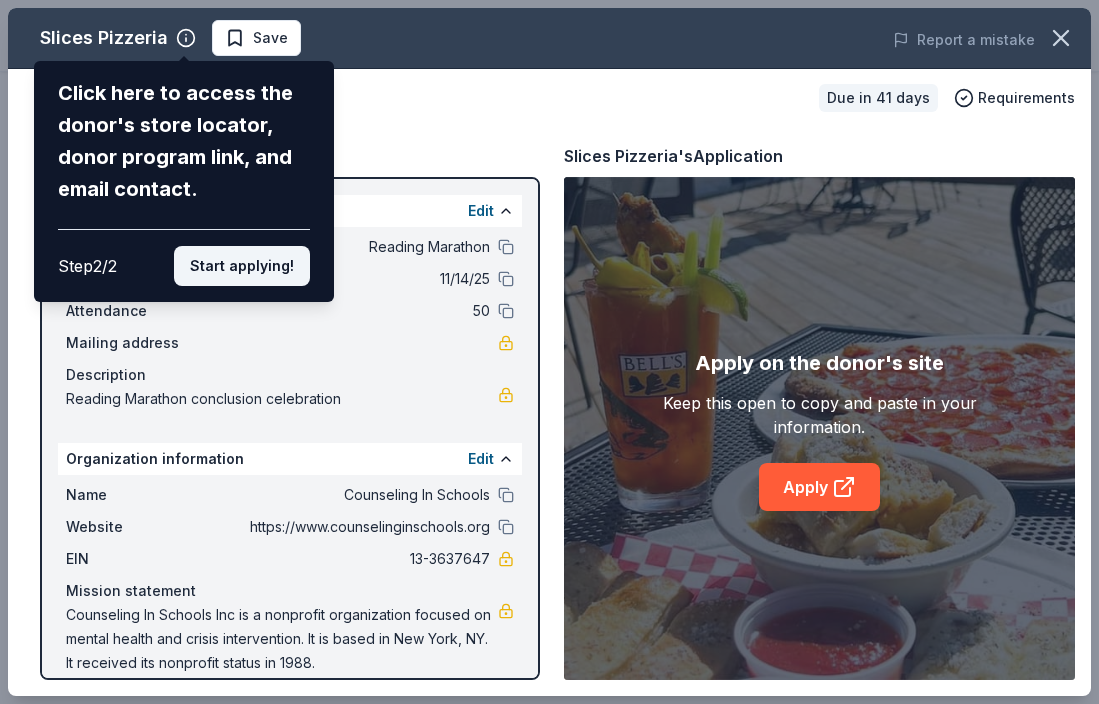 click on "Start applying!" at bounding box center [242, 266] 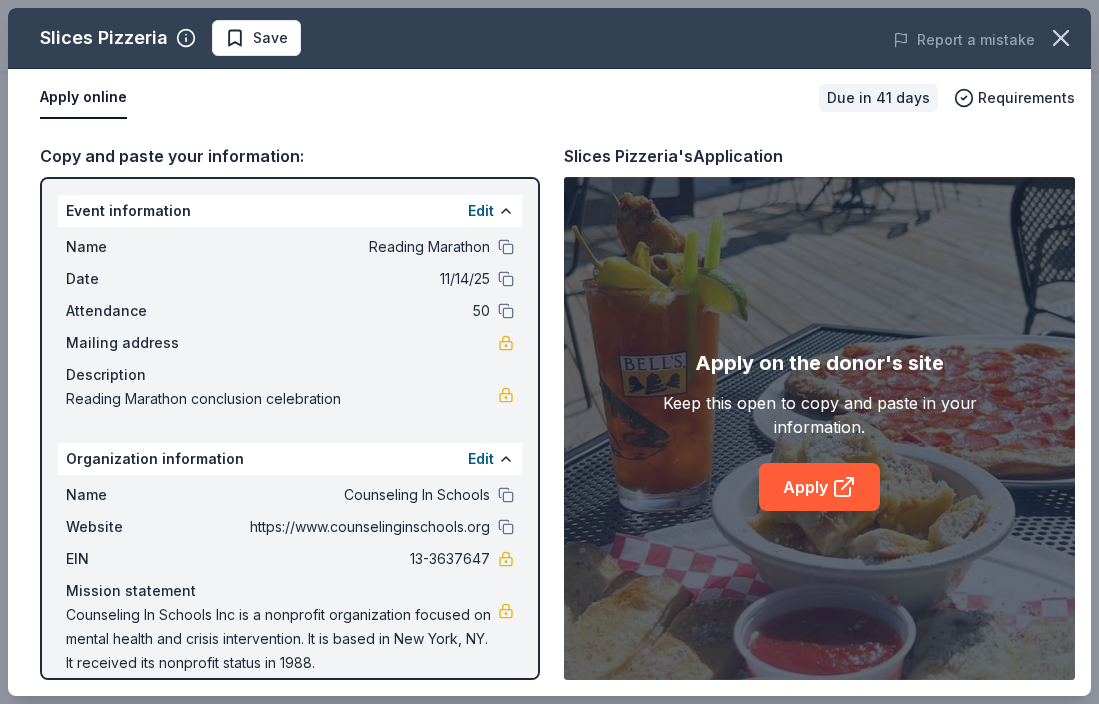 scroll, scrollTop: 0, scrollLeft: 0, axis: both 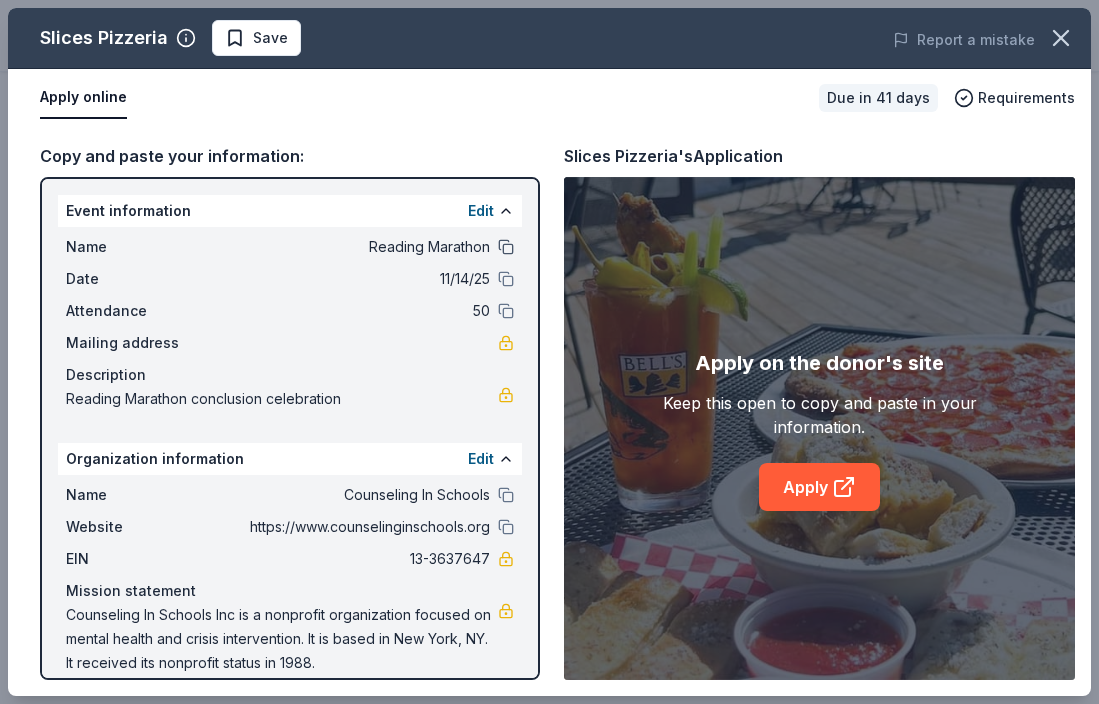 click at bounding box center [506, 247] 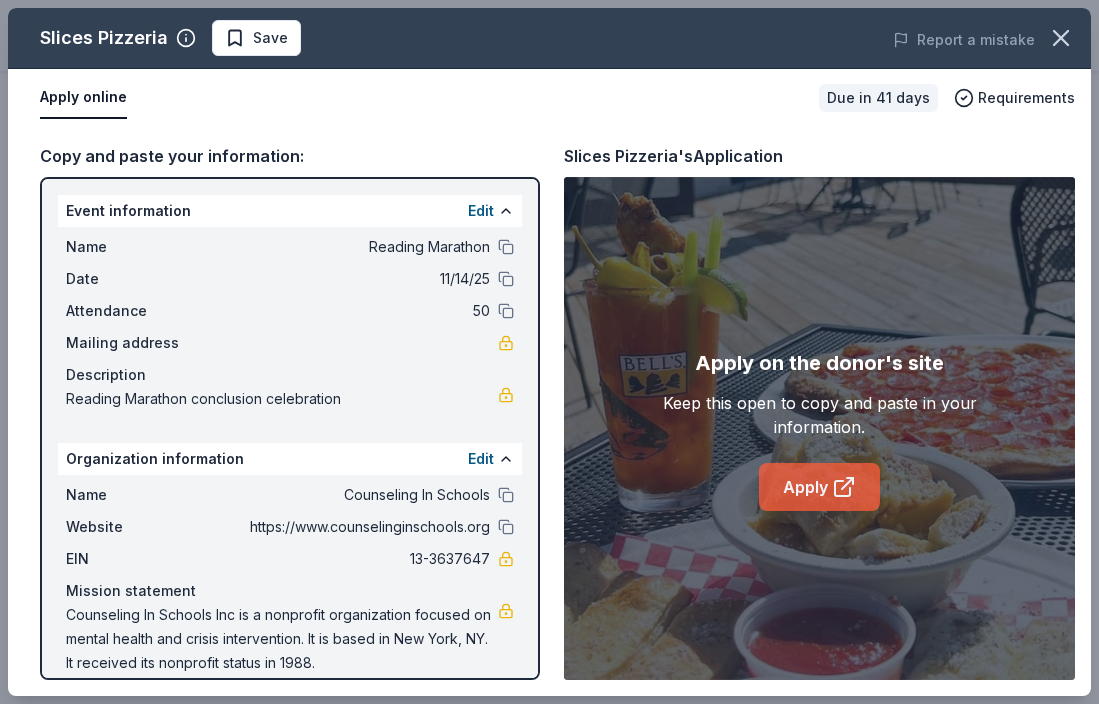 click on "Apply" at bounding box center (819, 487) 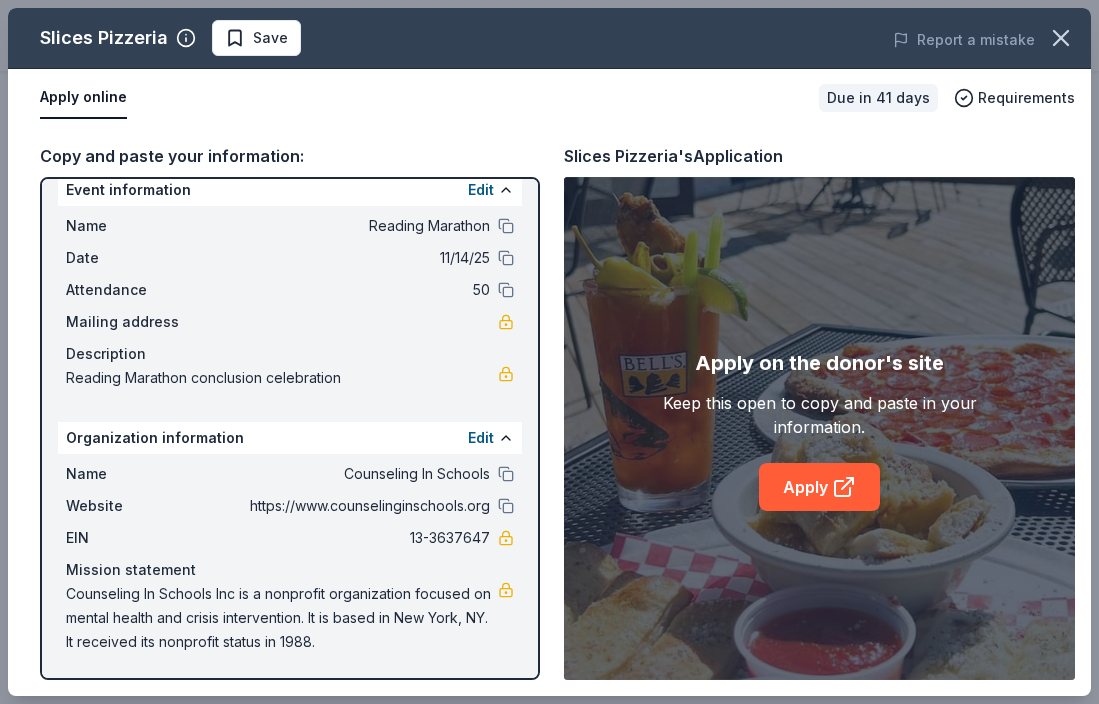 scroll, scrollTop: 21, scrollLeft: 0, axis: vertical 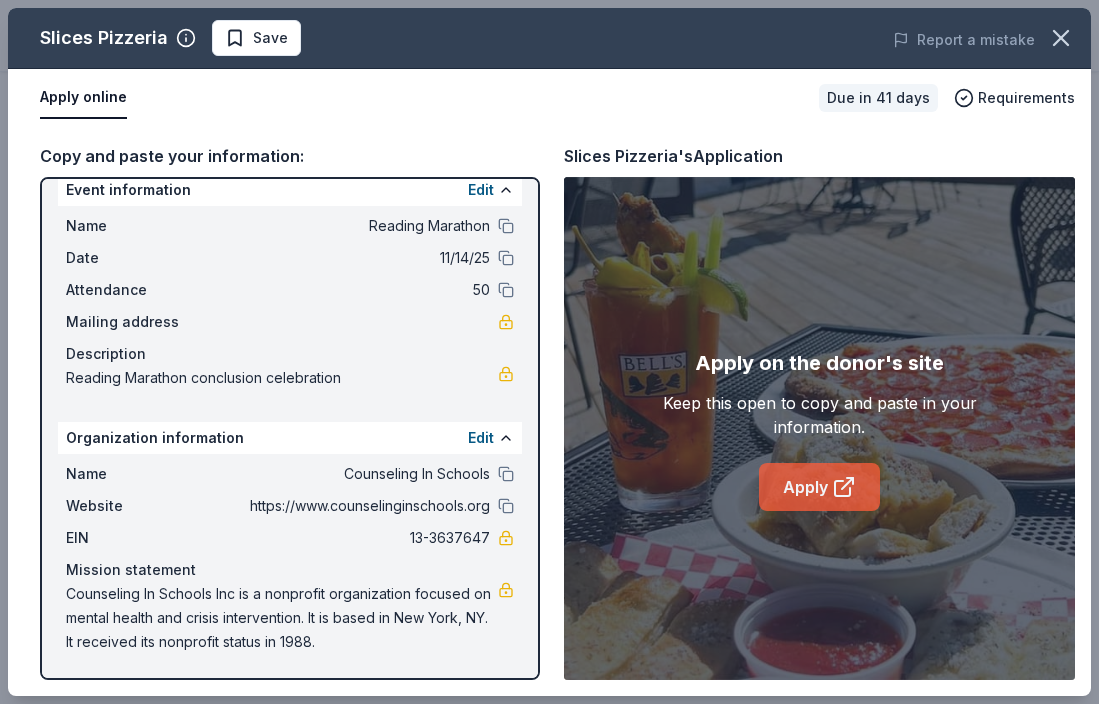 click on "Apply" at bounding box center [819, 487] 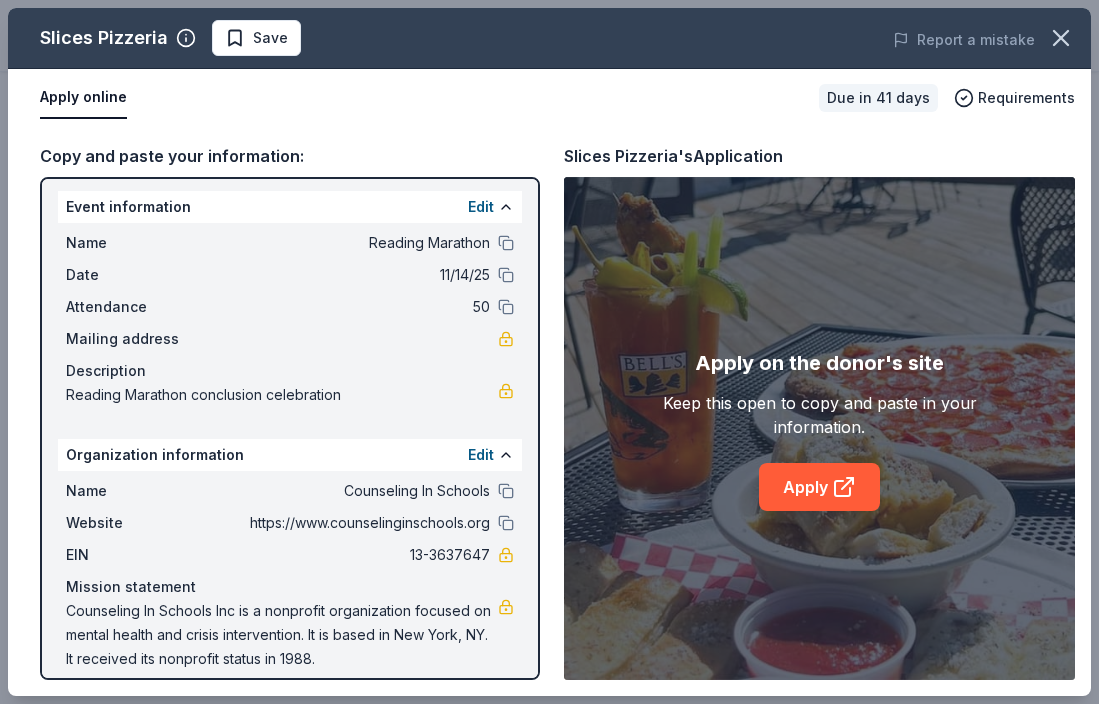 scroll, scrollTop: 0, scrollLeft: 0, axis: both 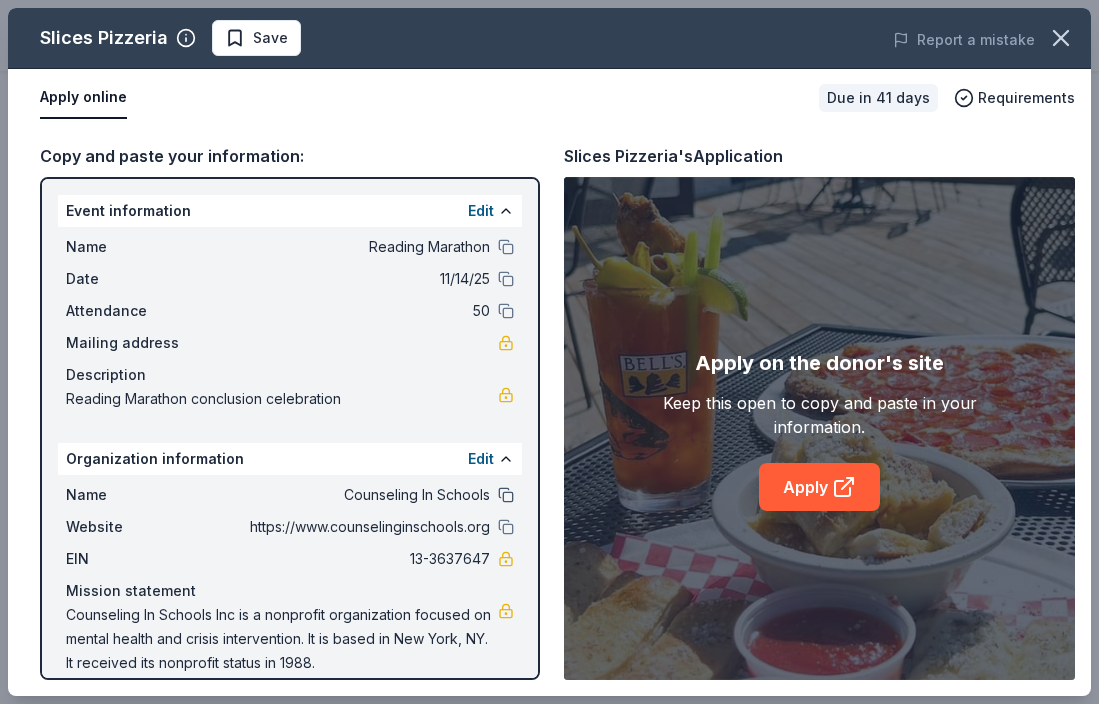 click at bounding box center [506, 495] 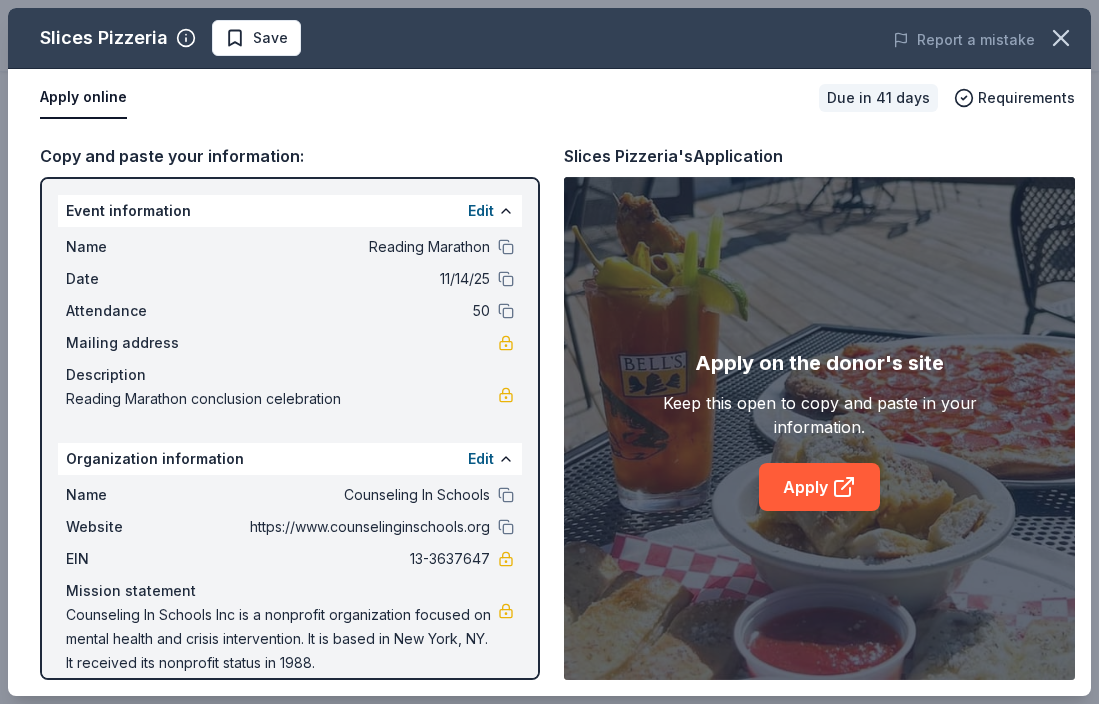 click on "13-3637647" at bounding box center [345, 559] 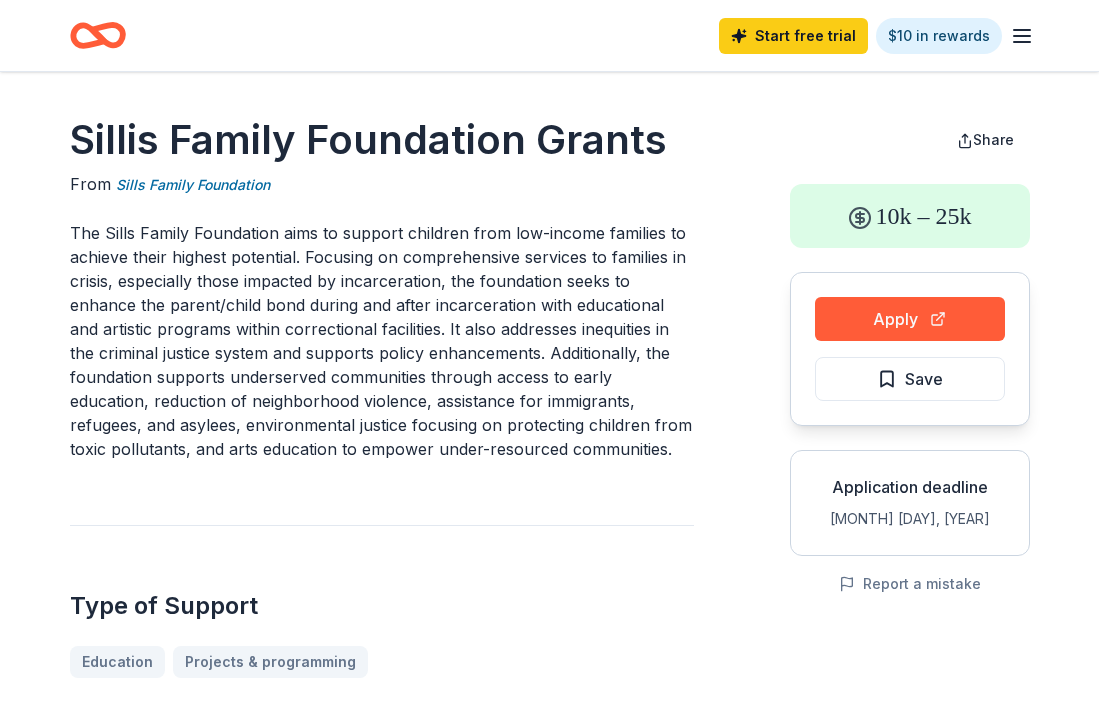 scroll, scrollTop: 20, scrollLeft: 0, axis: vertical 